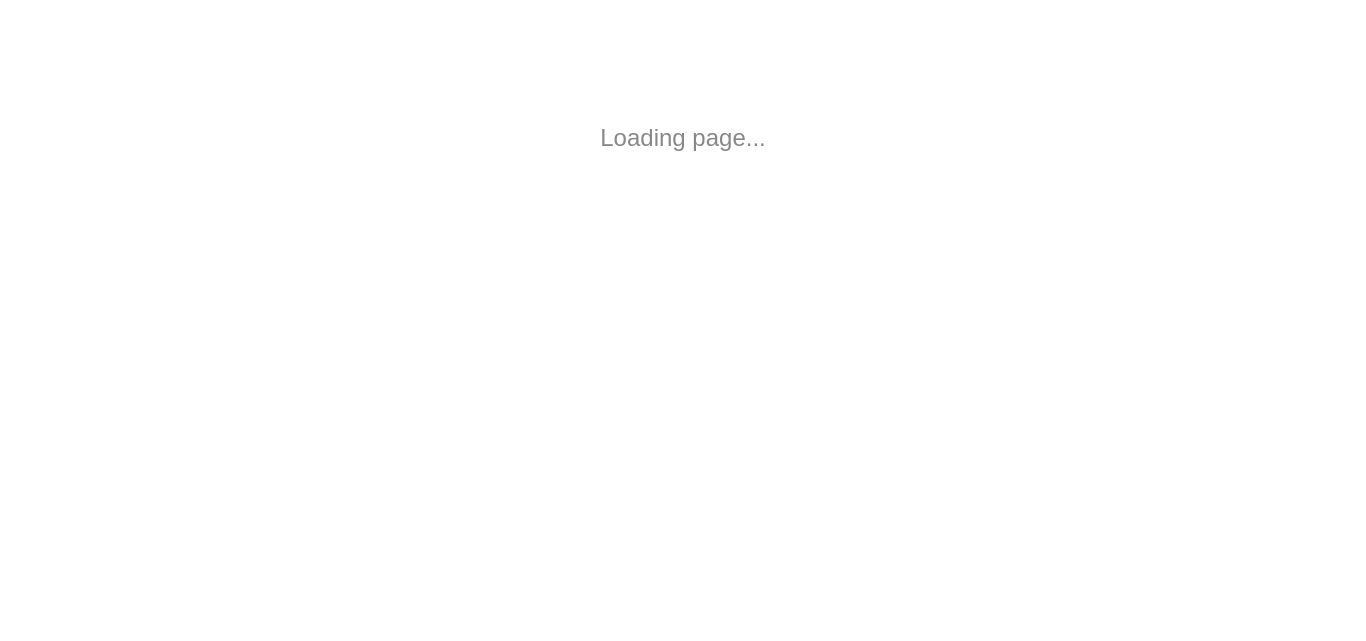 scroll, scrollTop: 0, scrollLeft: 0, axis: both 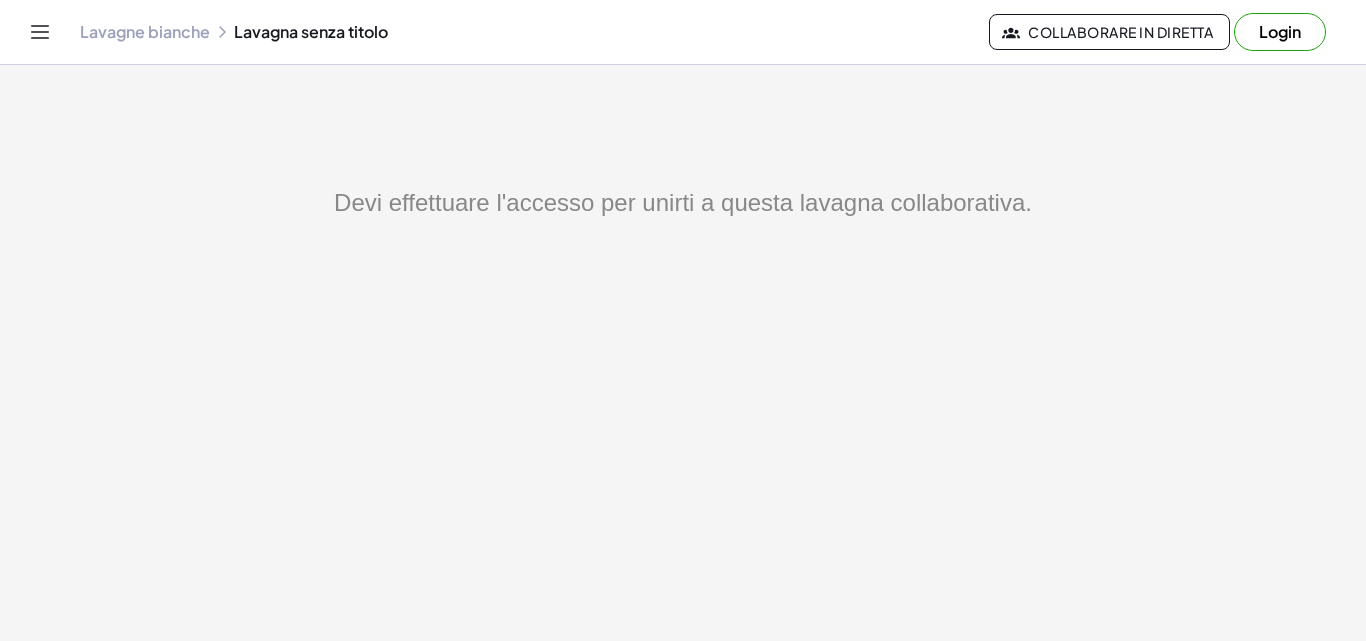 click on "Login" at bounding box center (1280, 31) 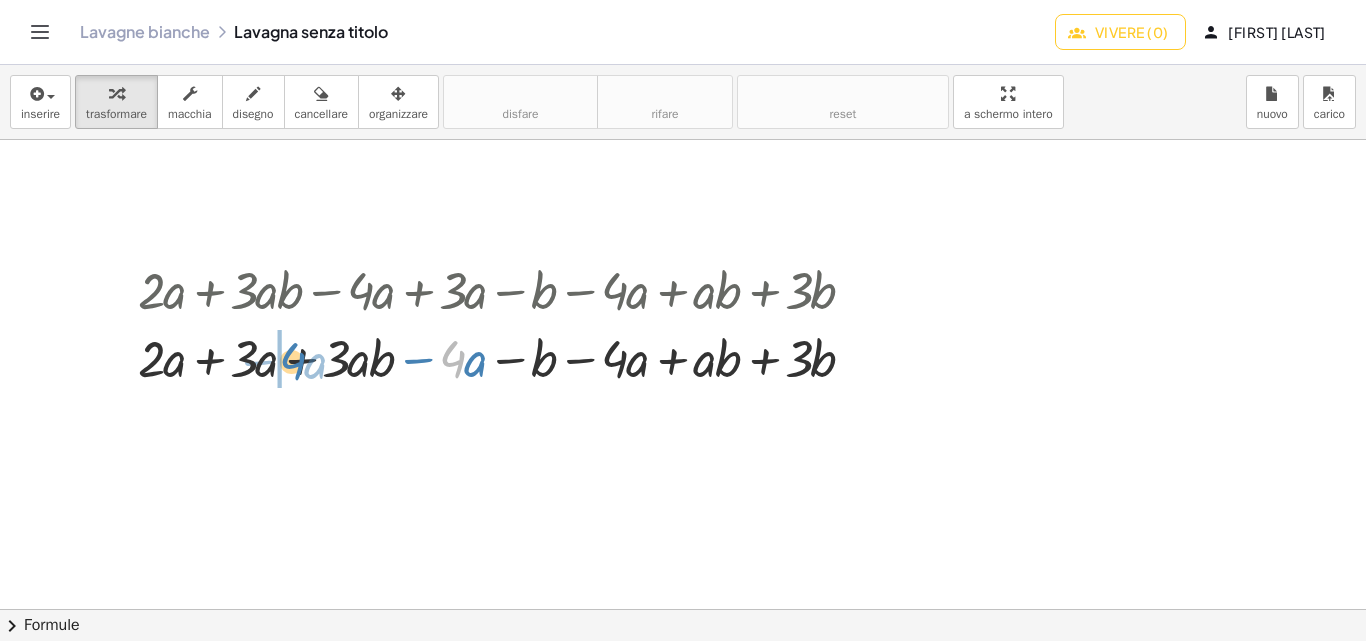 drag, startPoint x: 442, startPoint y: 360, endPoint x: 282, endPoint y: 362, distance: 160.0125 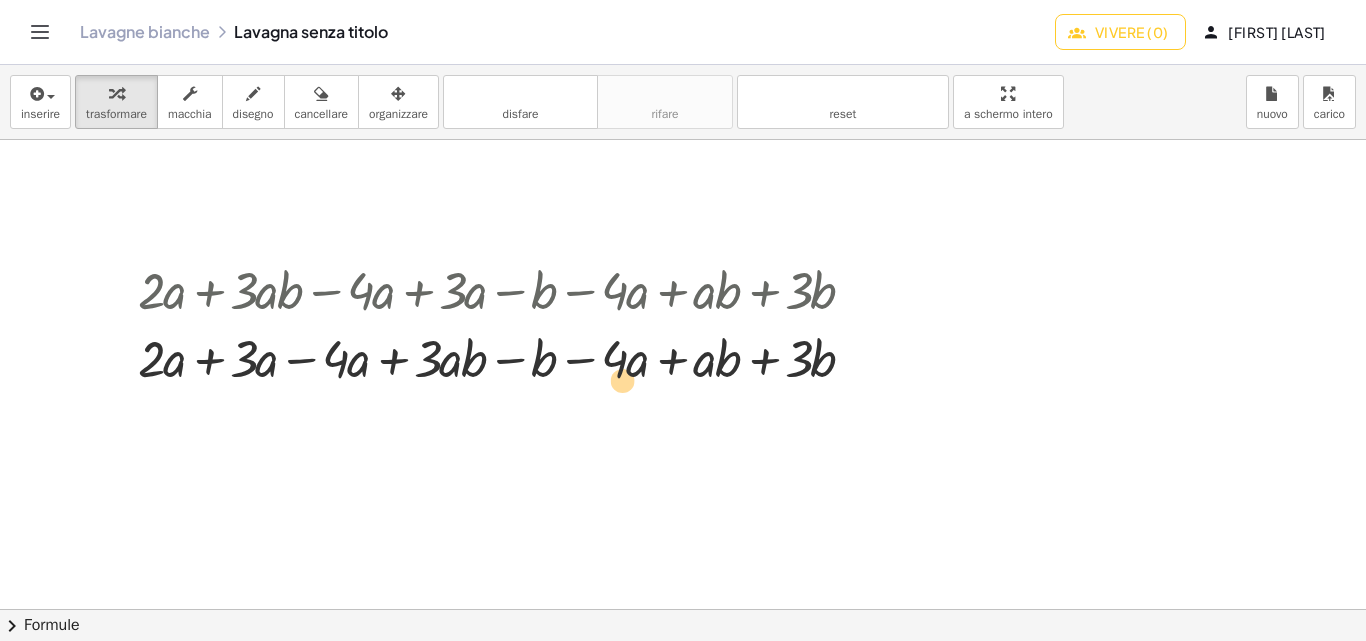 click at bounding box center (504, 357) 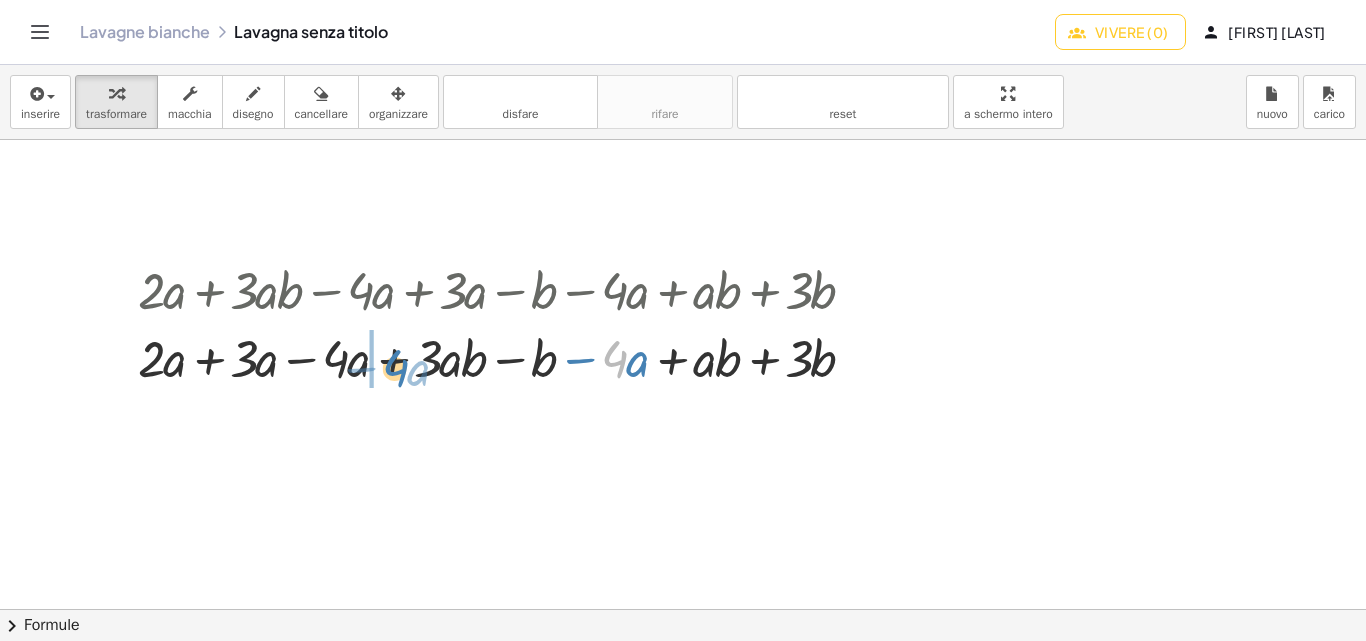drag, startPoint x: 617, startPoint y: 337, endPoint x: 397, endPoint y: 346, distance: 220.18402 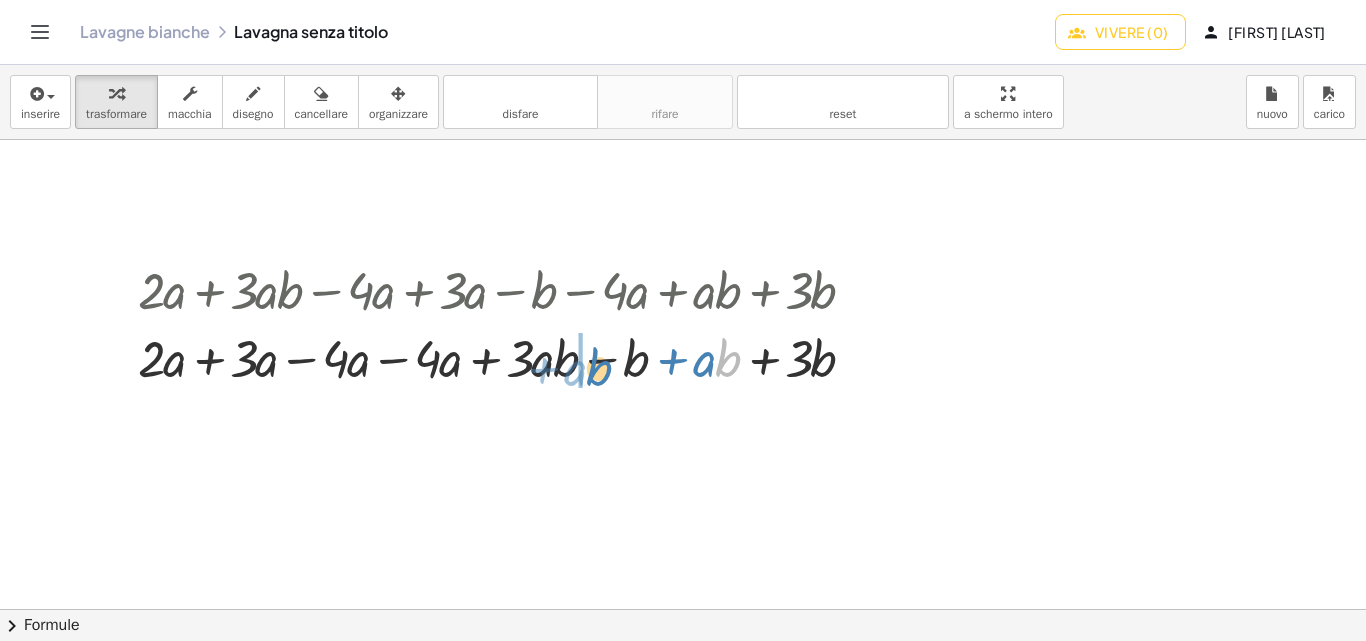 drag, startPoint x: 719, startPoint y: 371, endPoint x: 587, endPoint y: 378, distance: 132.18547 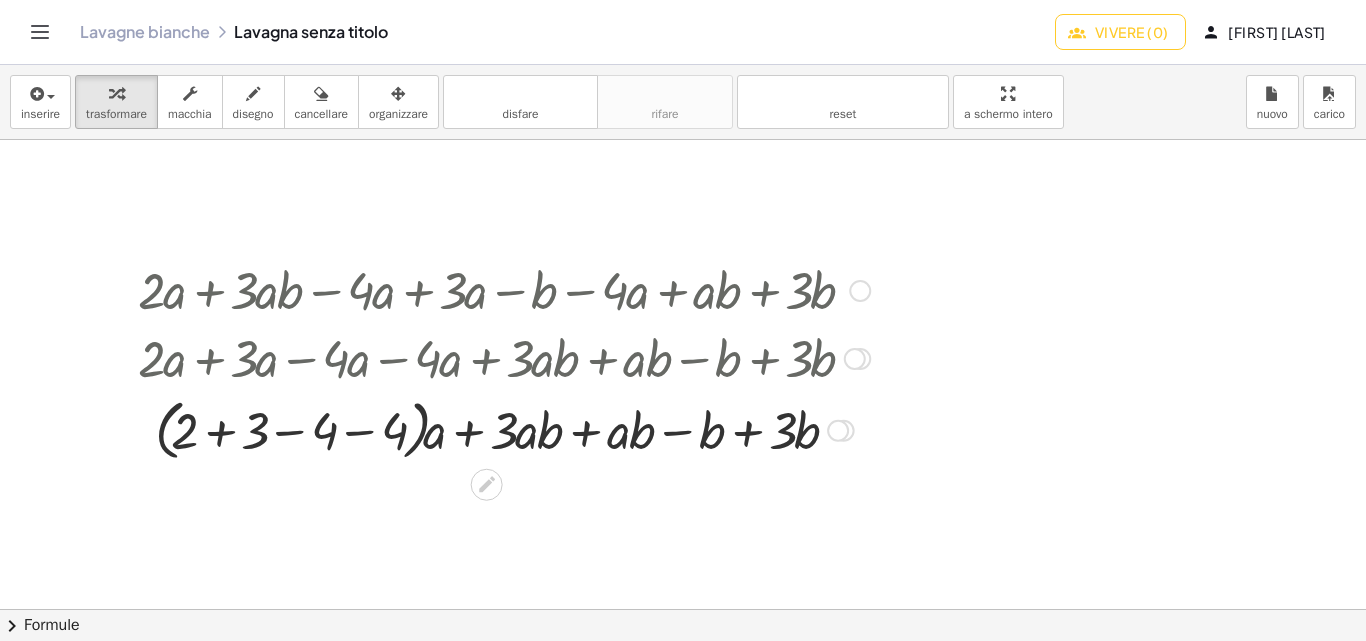 click at bounding box center [504, 429] 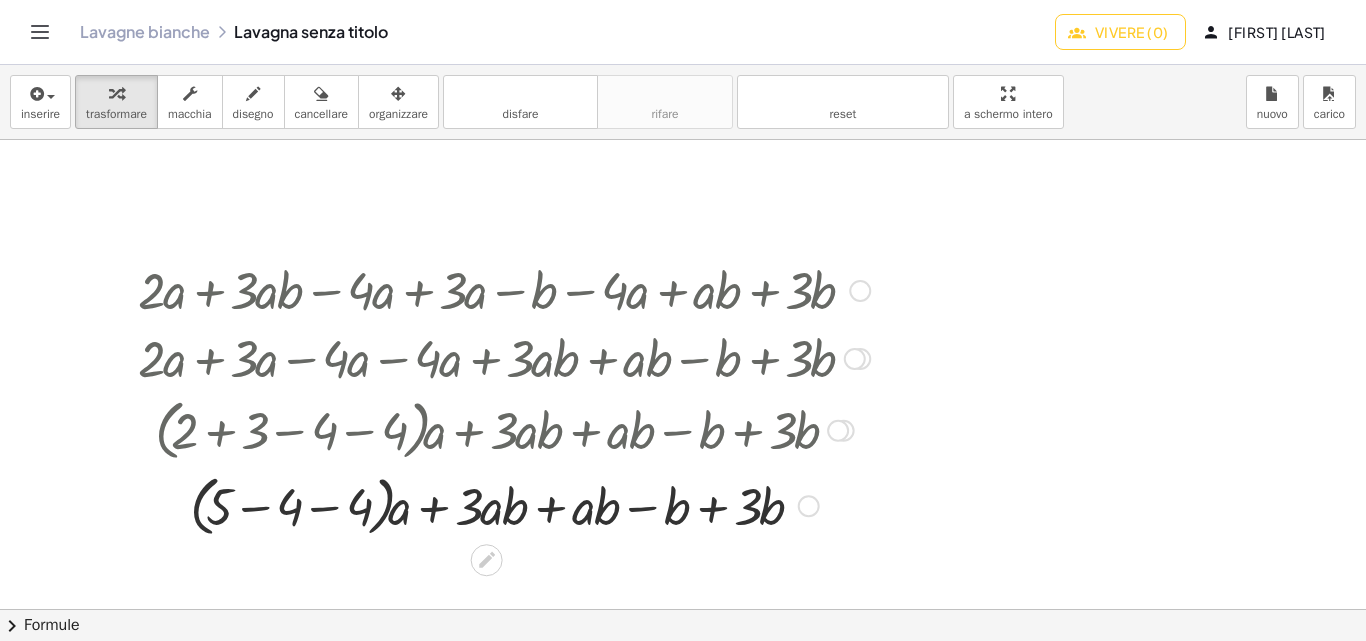 click at bounding box center (504, 505) 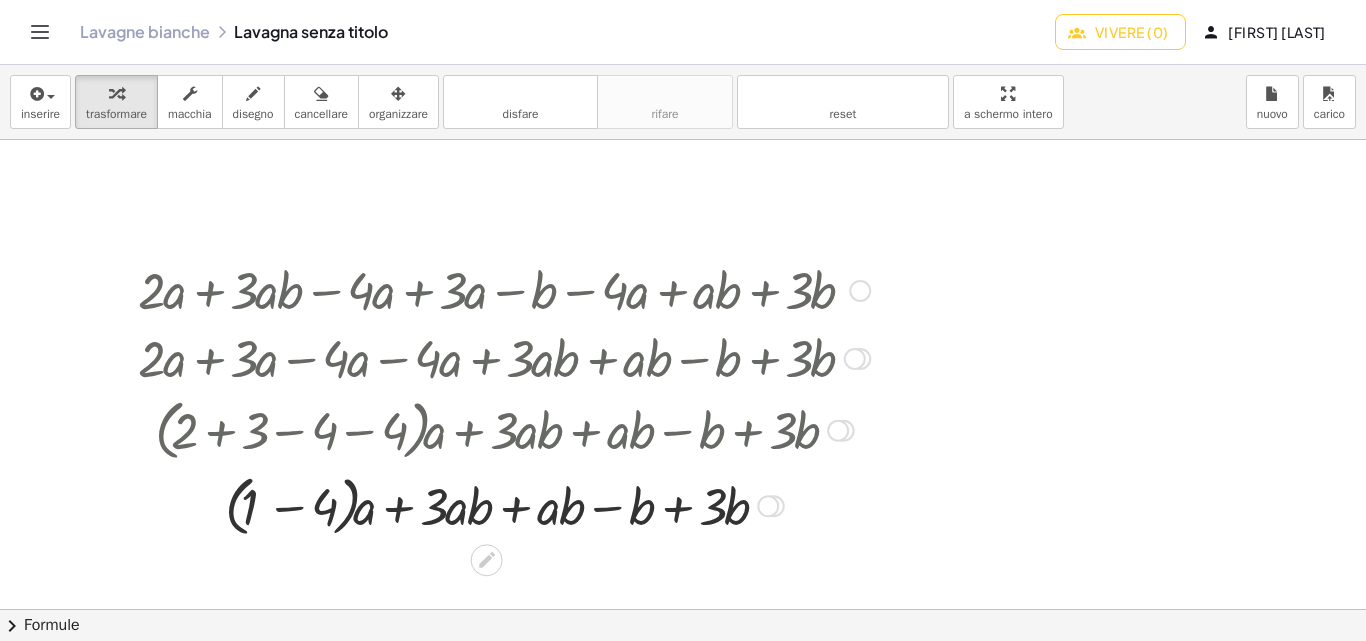 click at bounding box center (504, 505) 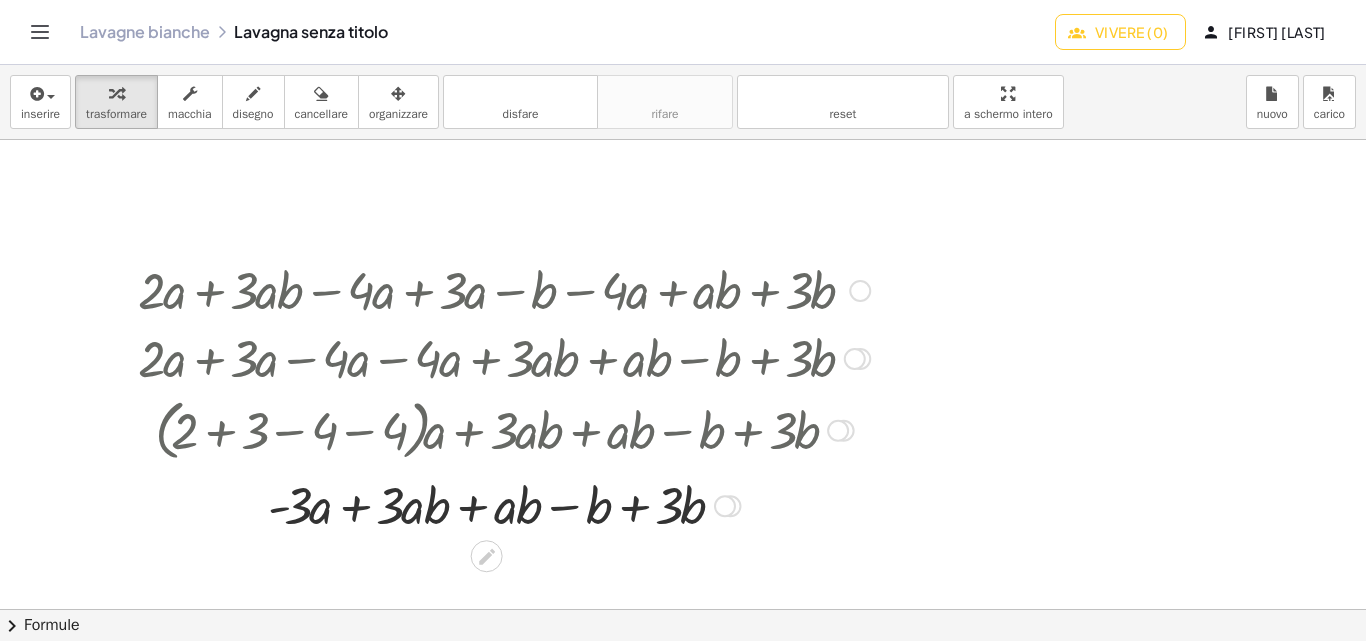 click at bounding box center (504, 504) 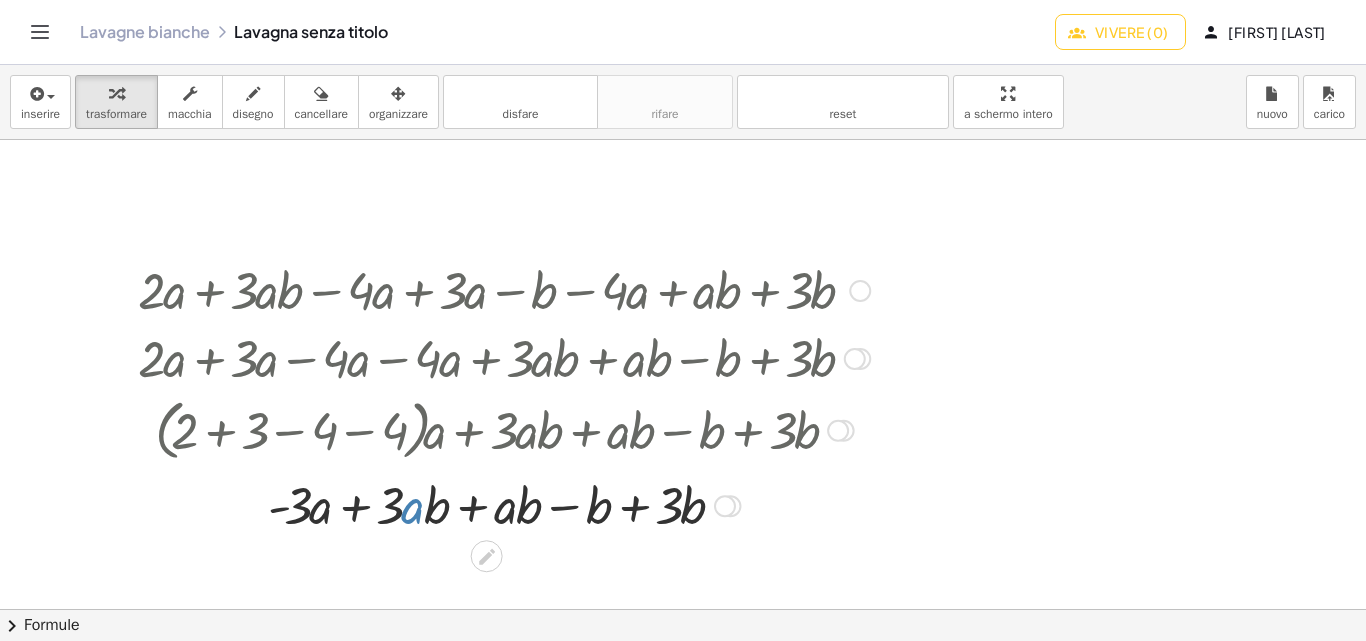 click at bounding box center (504, 504) 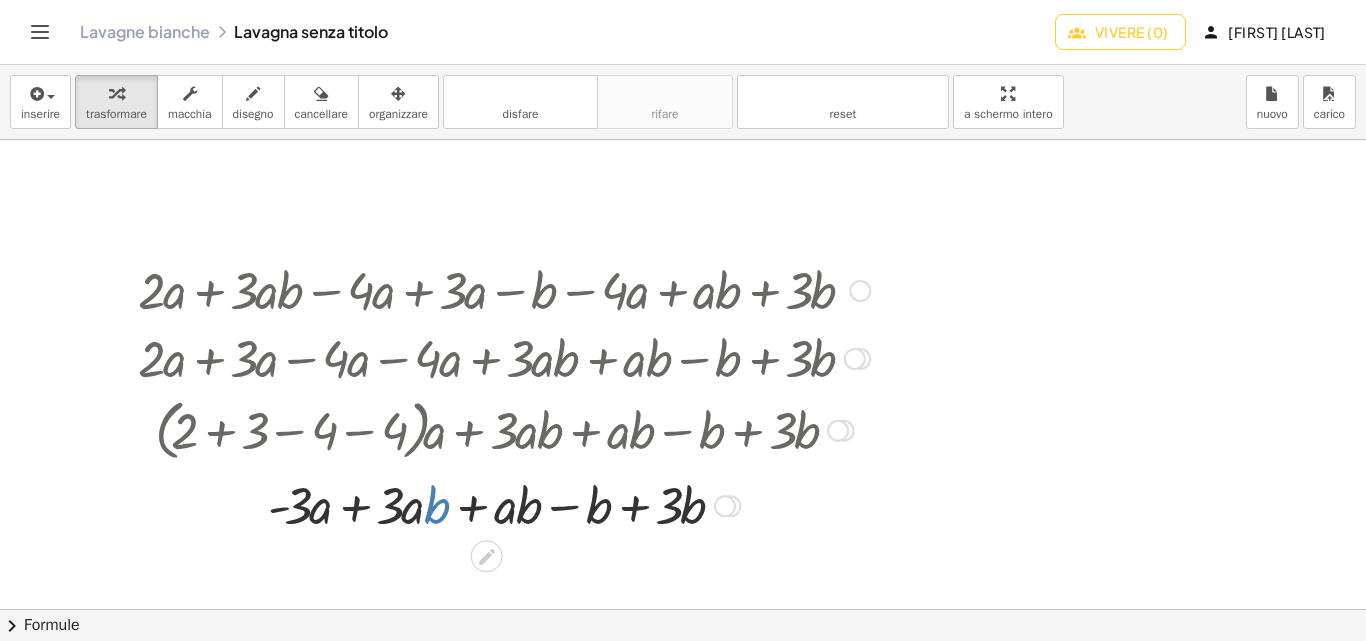 click at bounding box center (504, 504) 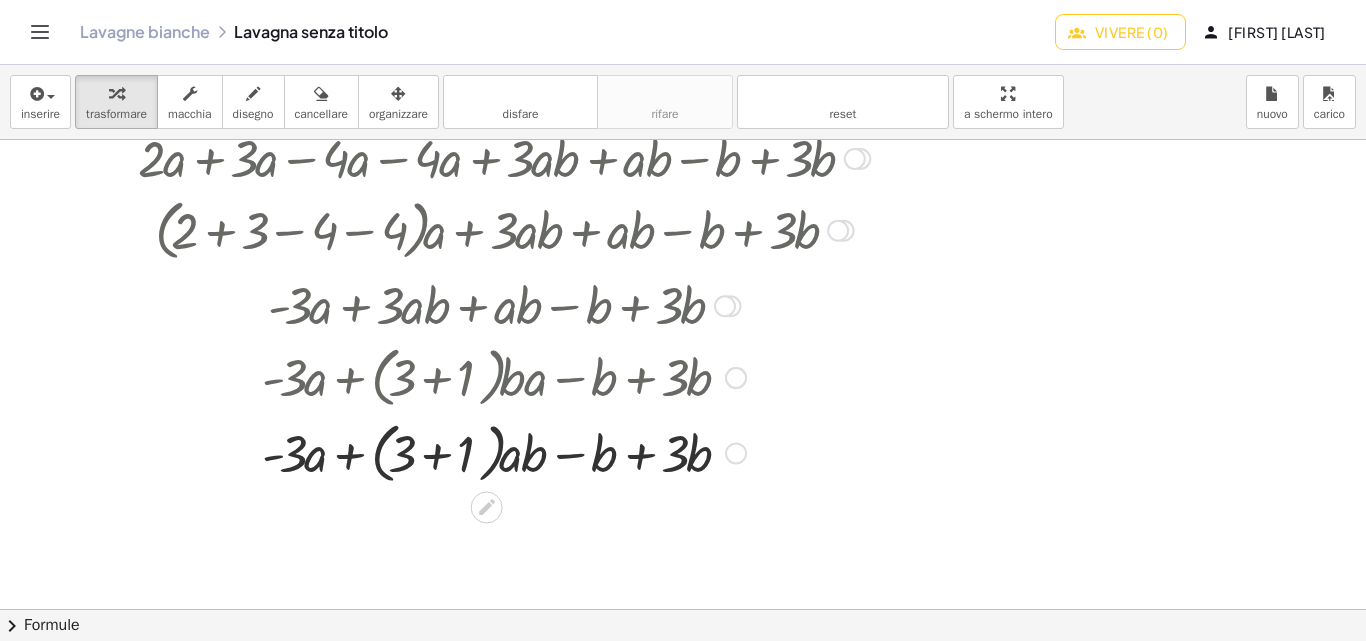 scroll, scrollTop: 100, scrollLeft: 0, axis: vertical 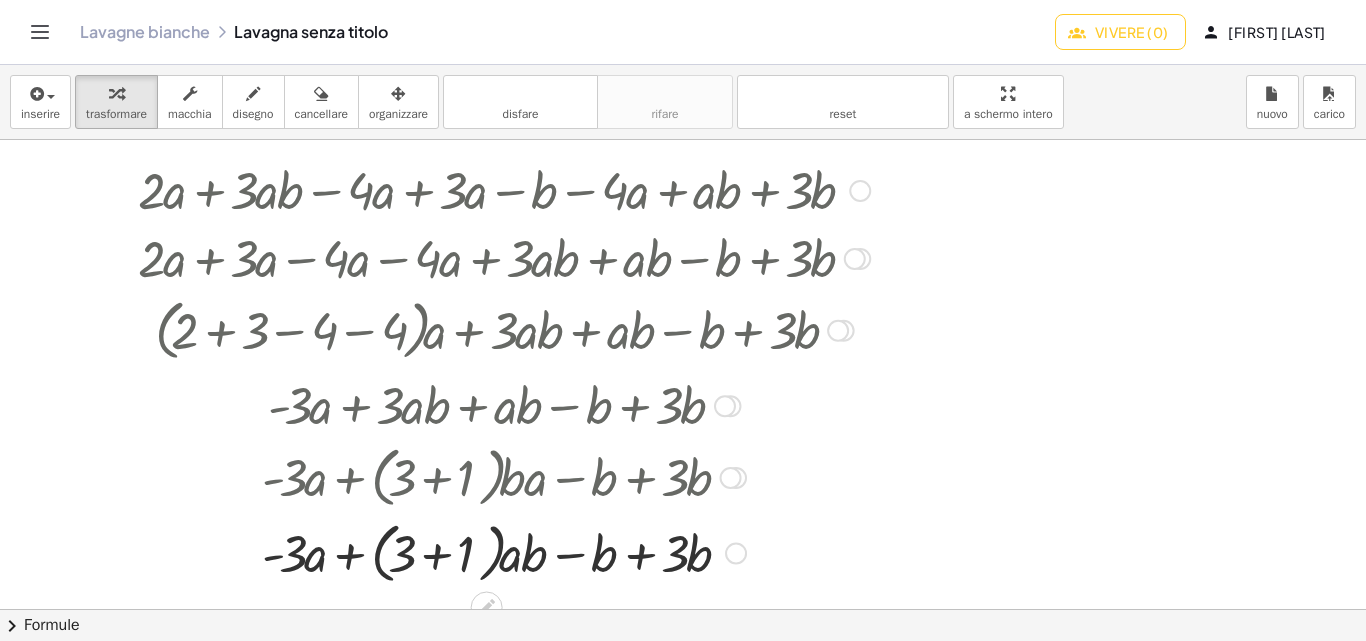 click at bounding box center [504, 552] 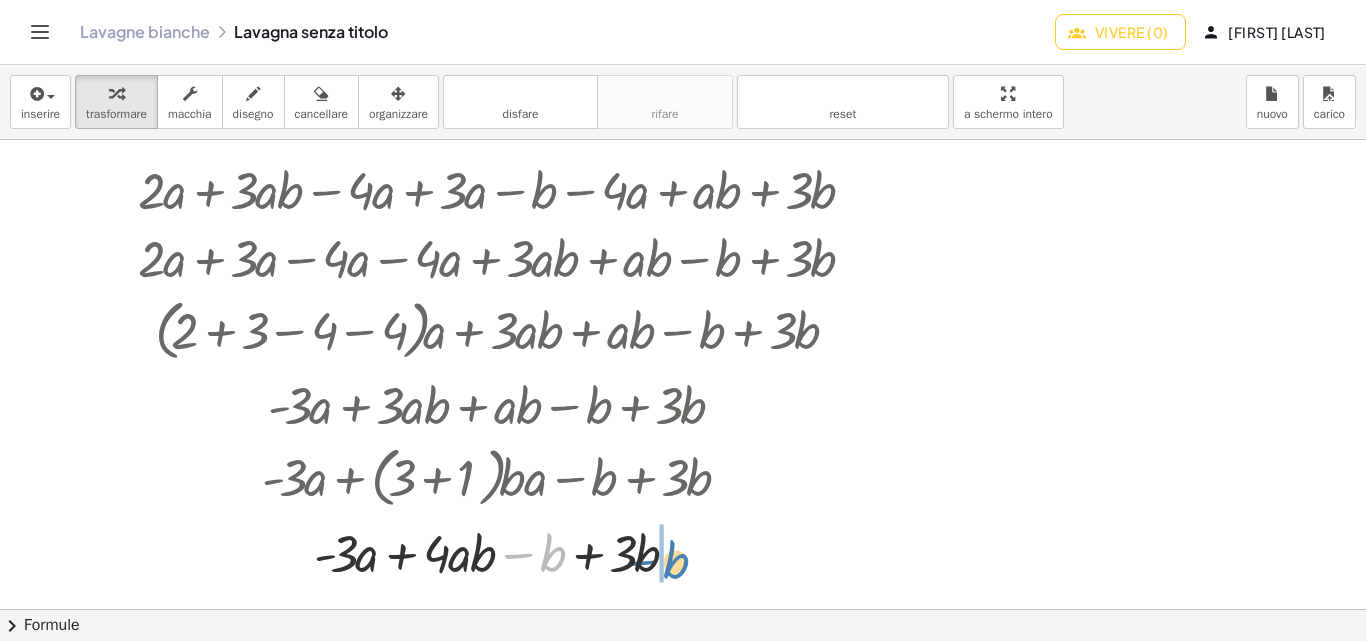 drag, startPoint x: 553, startPoint y: 557, endPoint x: 676, endPoint y: 565, distance: 123.25989 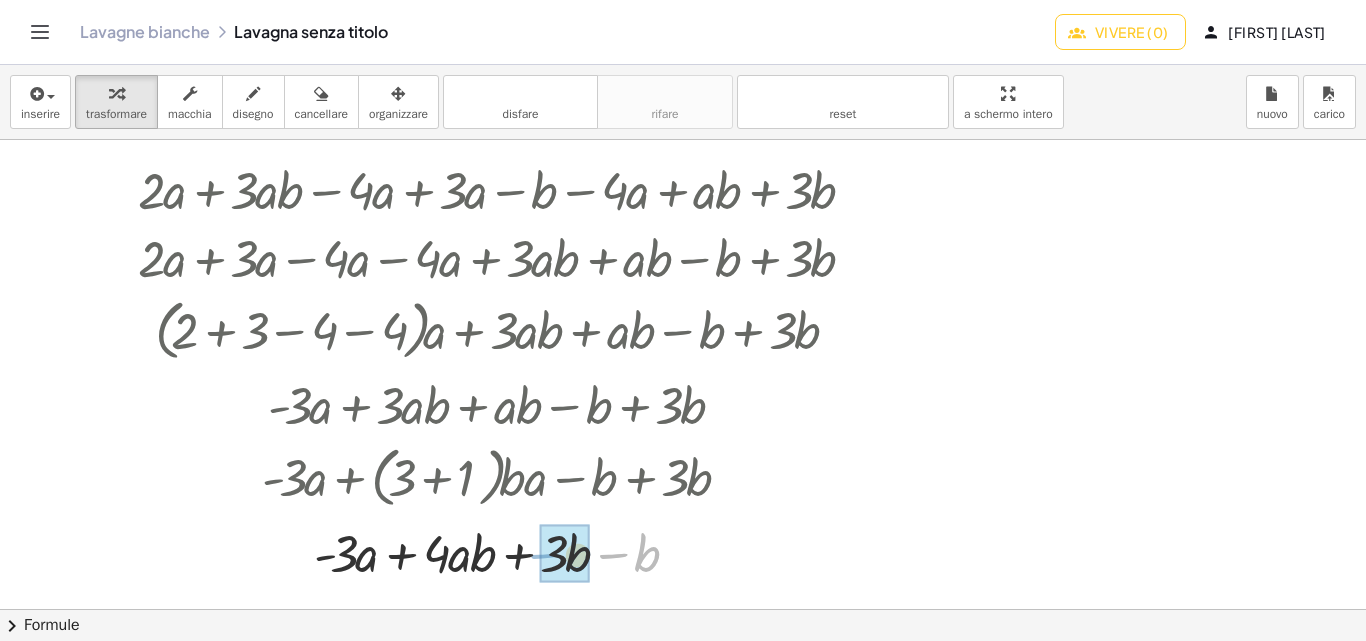 drag, startPoint x: 641, startPoint y: 561, endPoint x: 572, endPoint y: 562, distance: 69.00725 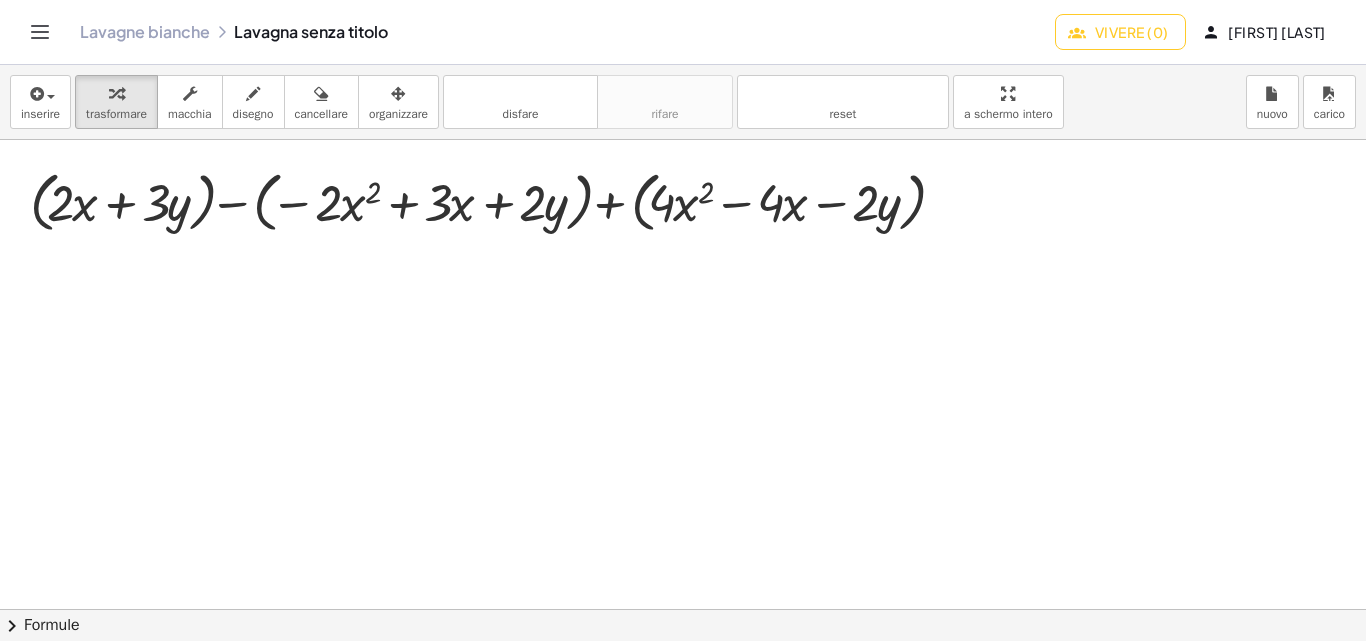 scroll, scrollTop: 700, scrollLeft: 0, axis: vertical 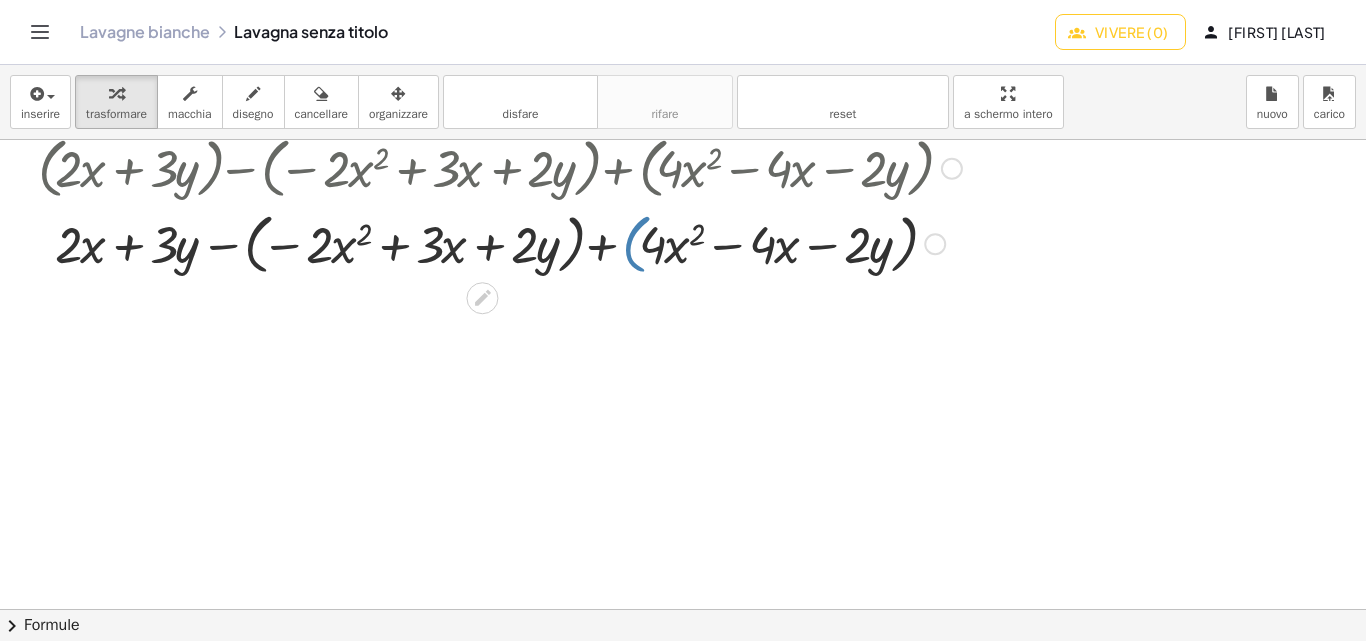 click at bounding box center [500, 243] 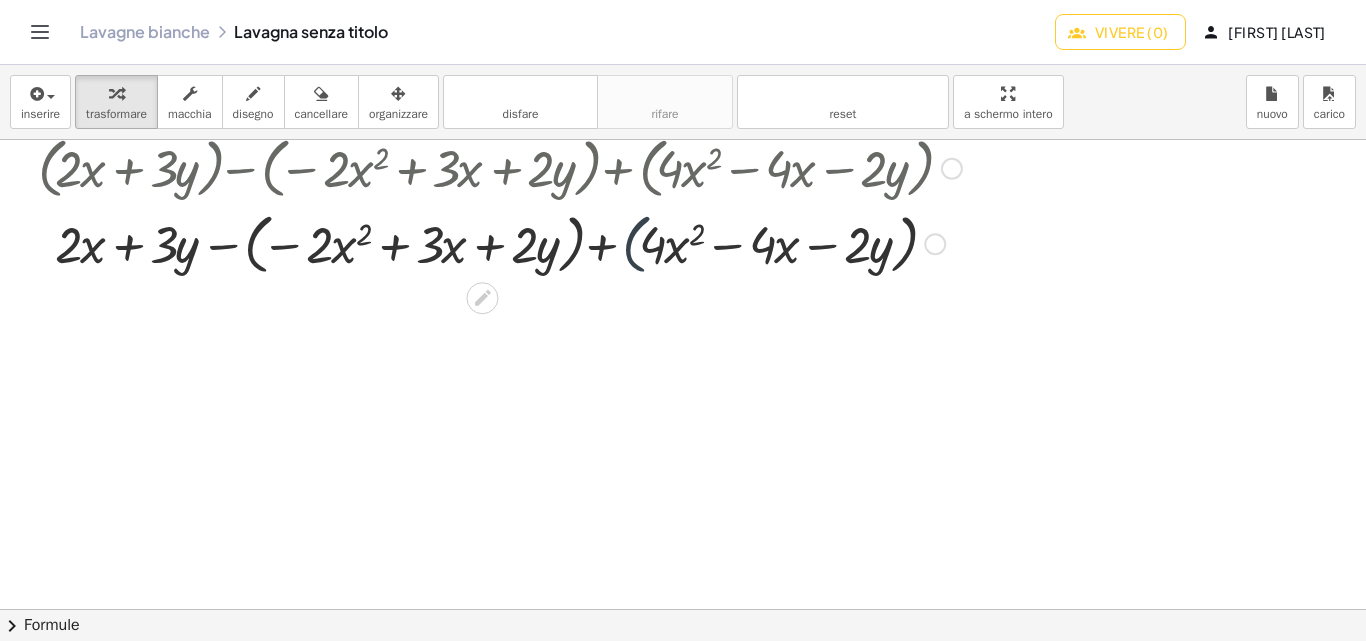 click at bounding box center (500, 243) 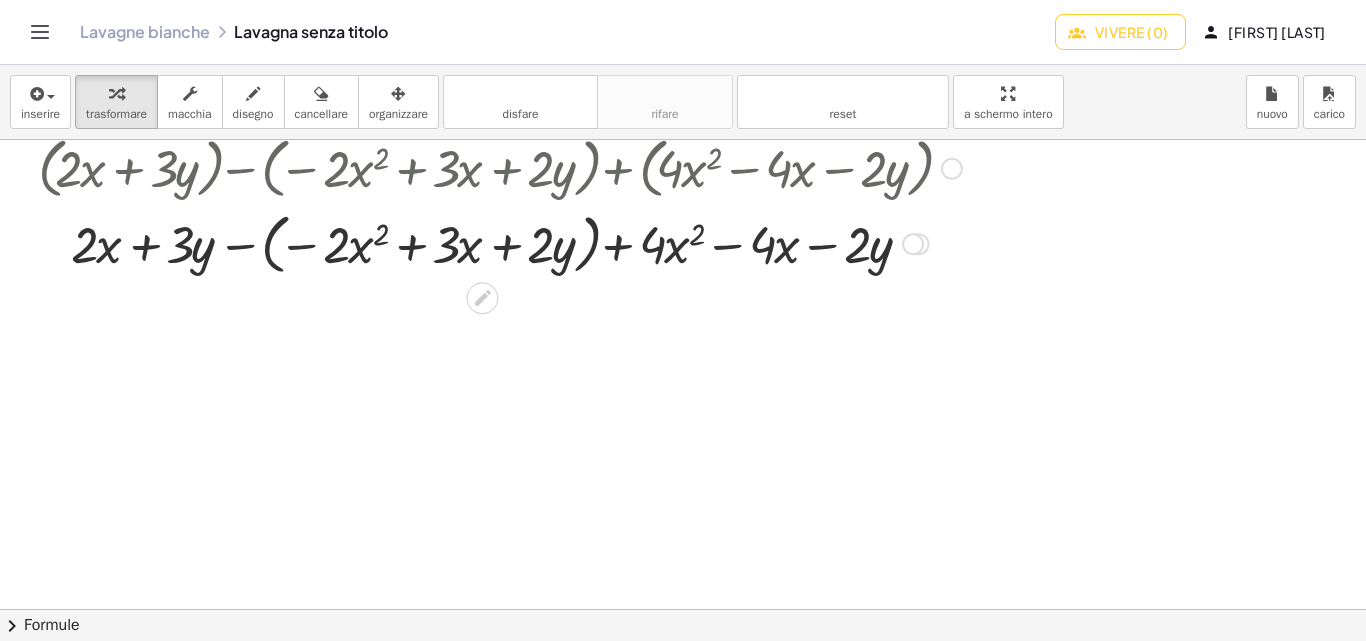 click at bounding box center (500, 243) 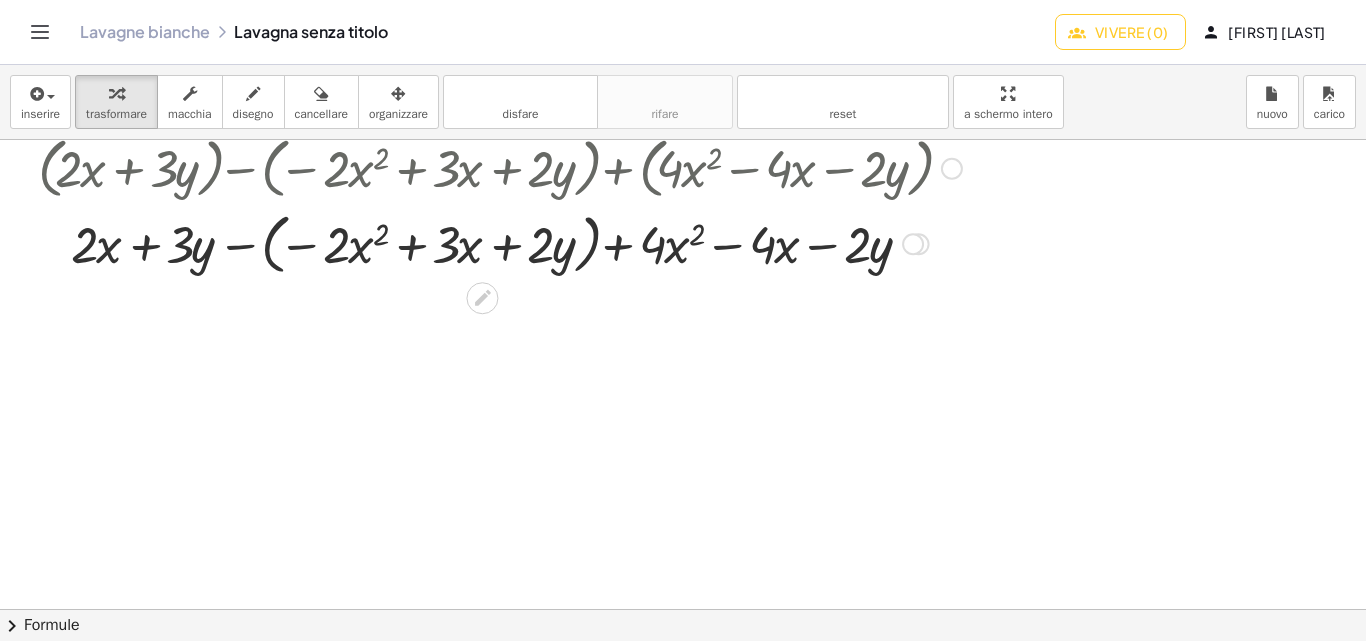 click at bounding box center (500, 243) 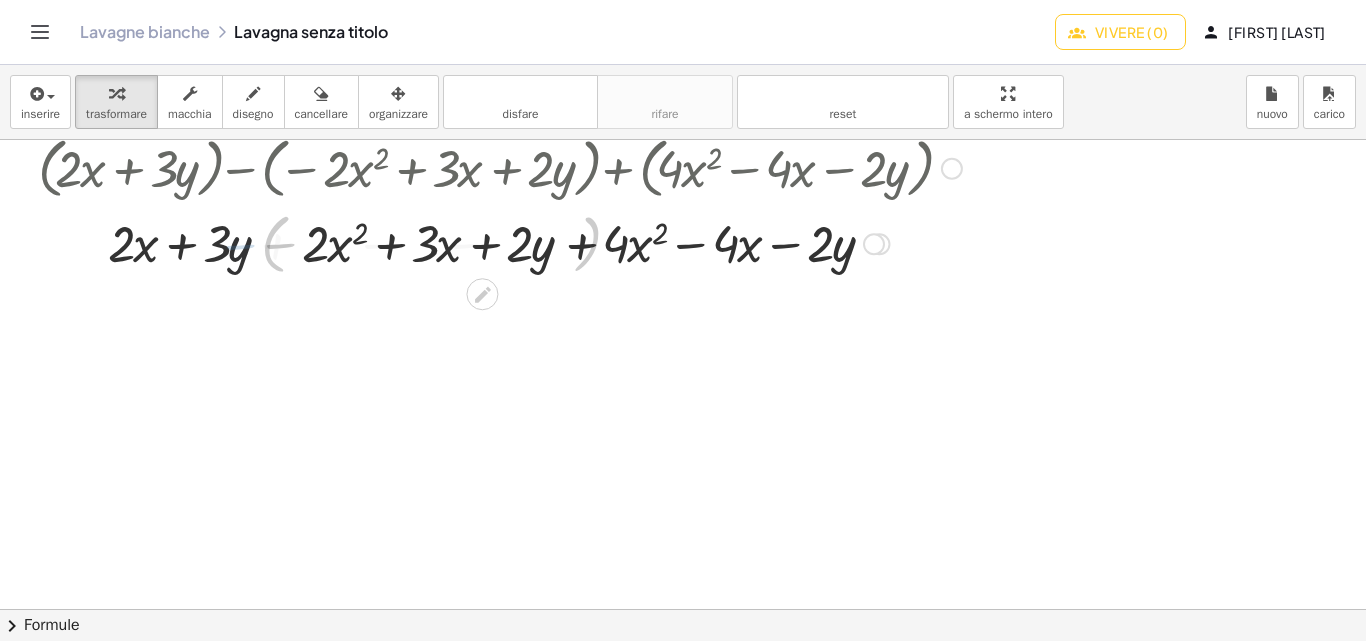 click at bounding box center [500, 242] 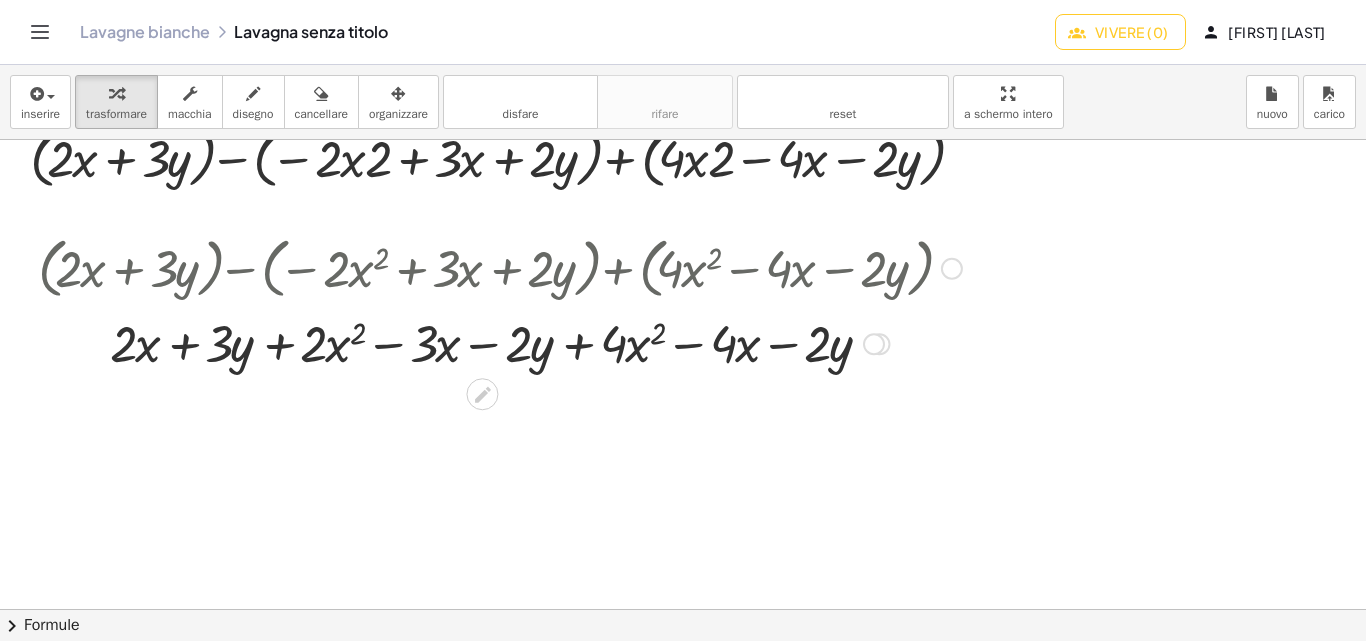 scroll, scrollTop: 700, scrollLeft: 0, axis: vertical 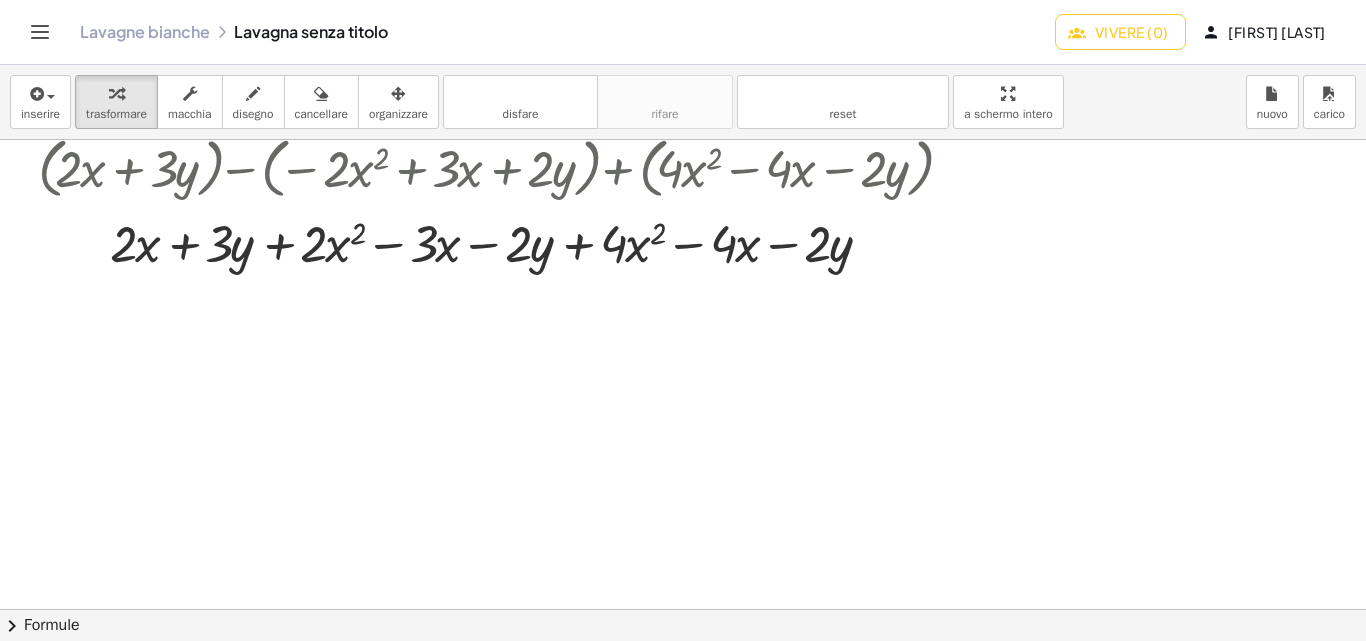 click on "+ ( + · 2 · x + · 3 · y ) − ( − · 2 · x 2 + · 3 · x + · 2 · y ) + ( + · 4 · x 2 − · 4 · x − · 2 · y ) + · 2 · x + · 3 · y − ( − · 2 · x 2 + · 3 · x + · 2 · y ) + ( + · 4 · x 2 − · 4 · x − · 2 · y ) + · 2 · x + · 3 · y − ( − · 2 · x 2 + · 3 · x + · 2 · y ) + · 4 · x 2 − · 4 · x − · 2 · y + · 2 · x + · 3 · y · 2 · x 2 · 3 · x · 2 · y + · 4 · x 2 − · 4 · x − · 2 · y + − −" at bounding box center (482, 169) 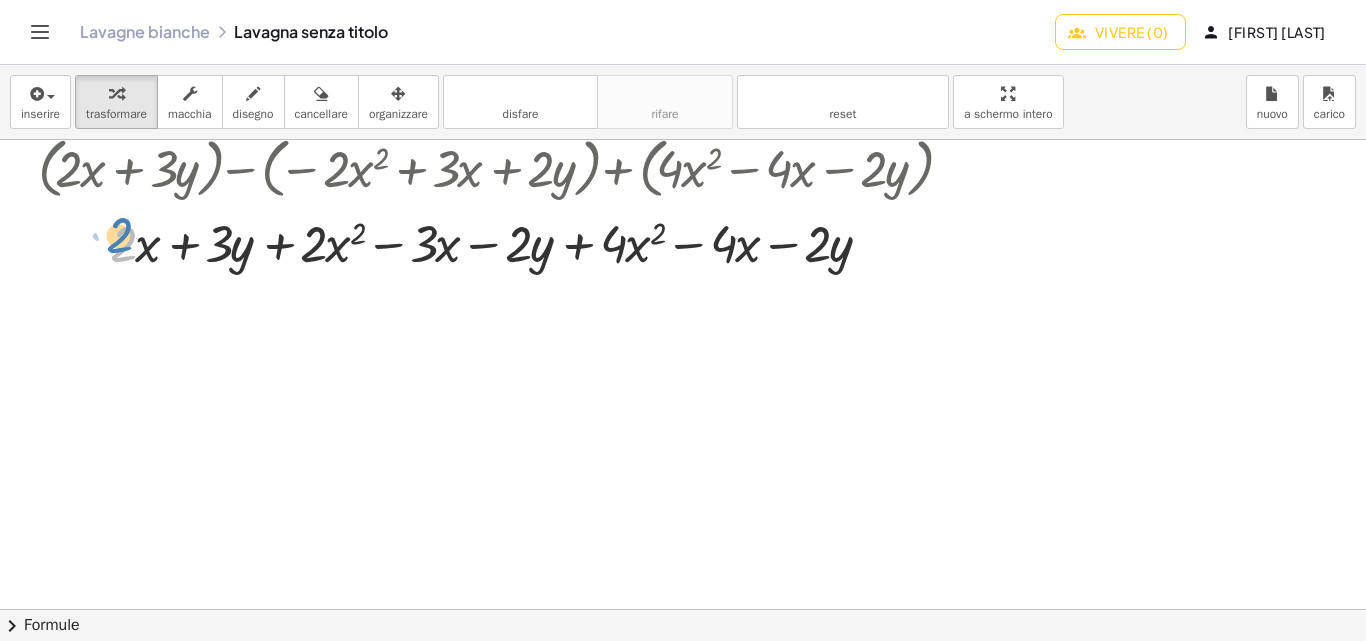 drag, startPoint x: 128, startPoint y: 241, endPoint x: 124, endPoint y: 231, distance: 10.770329 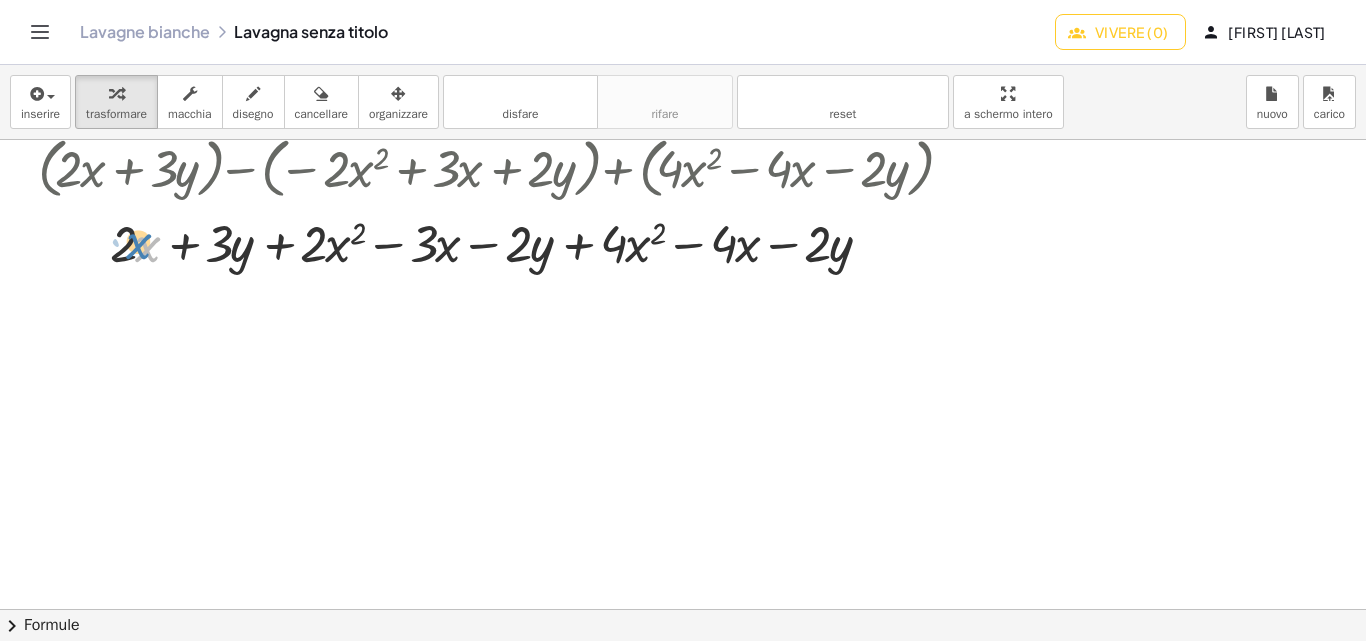 click at bounding box center [500, 242] 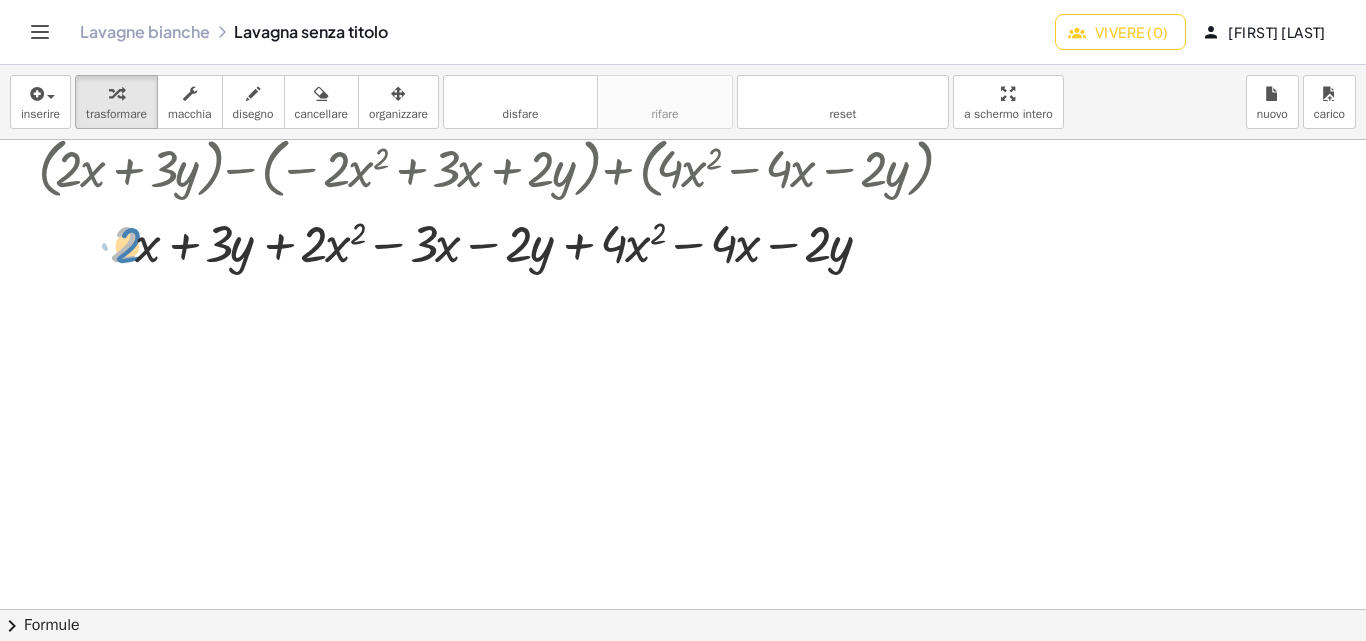 click at bounding box center [500, 242] 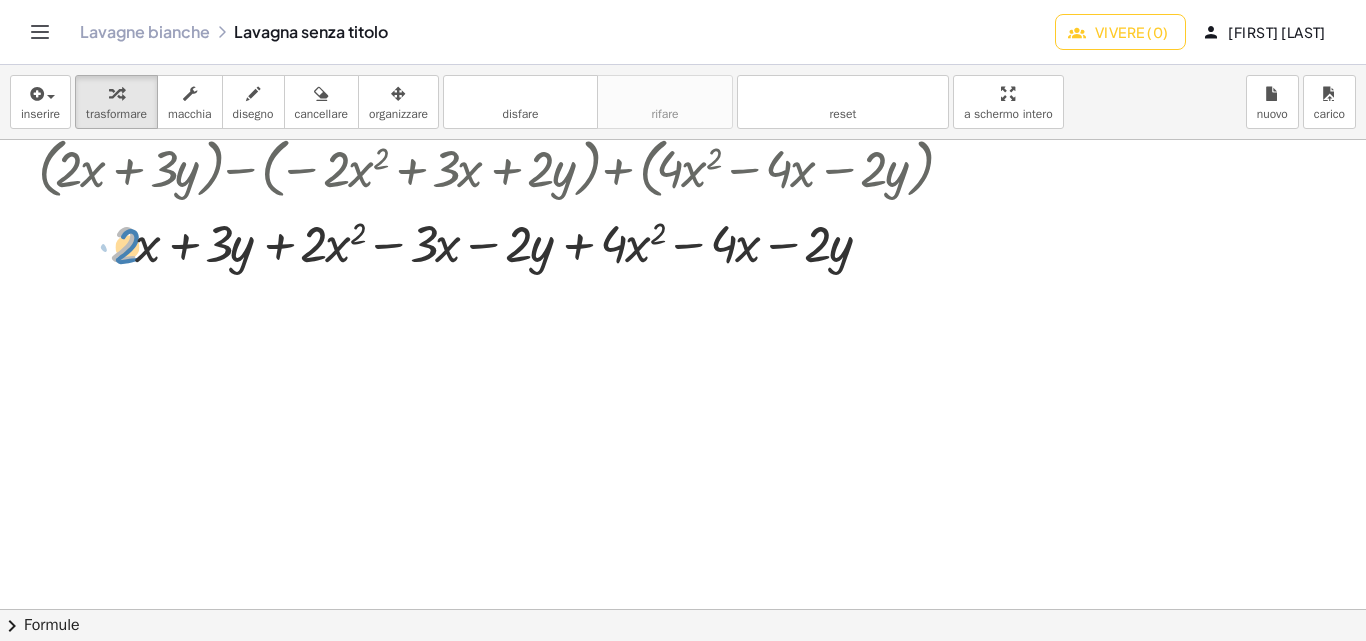 click at bounding box center (500, 242) 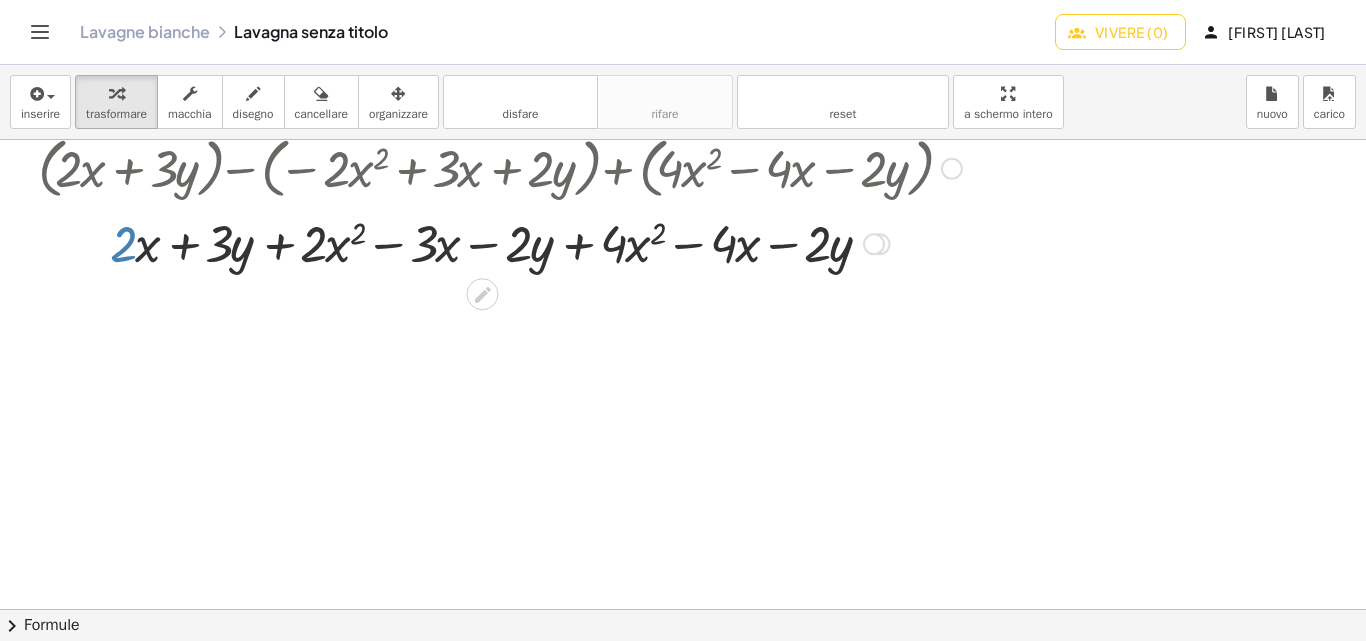 click at bounding box center (500, 242) 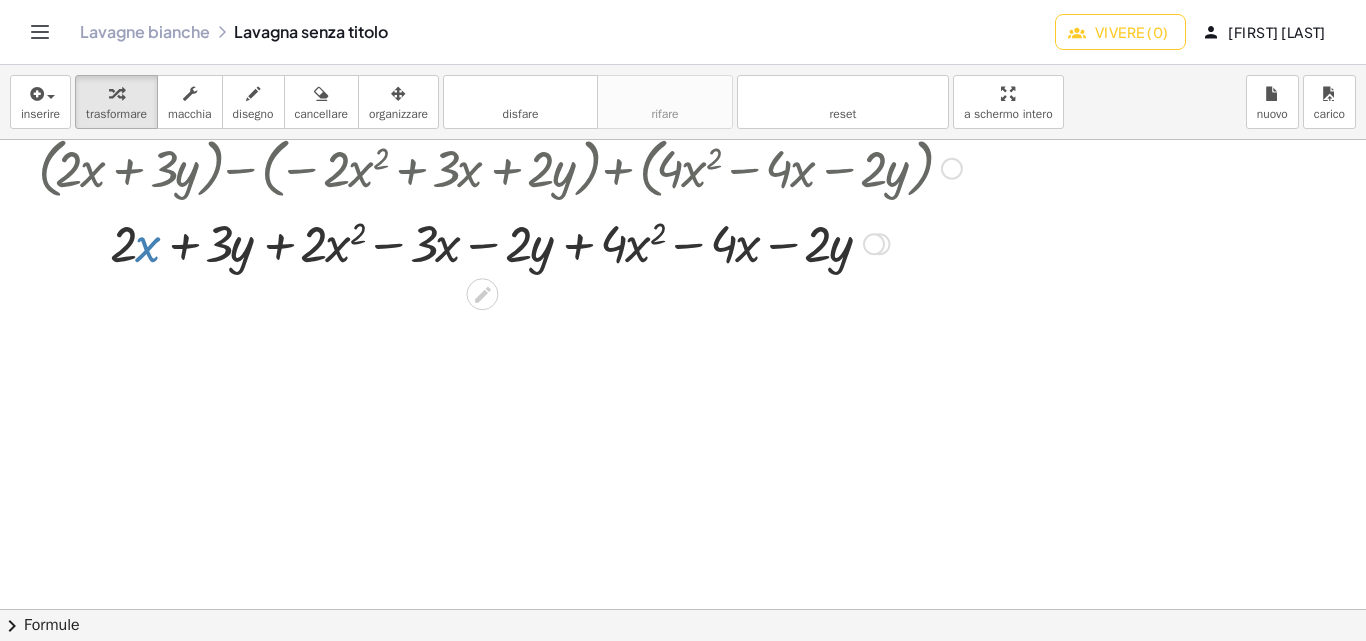 click at bounding box center [500, 242] 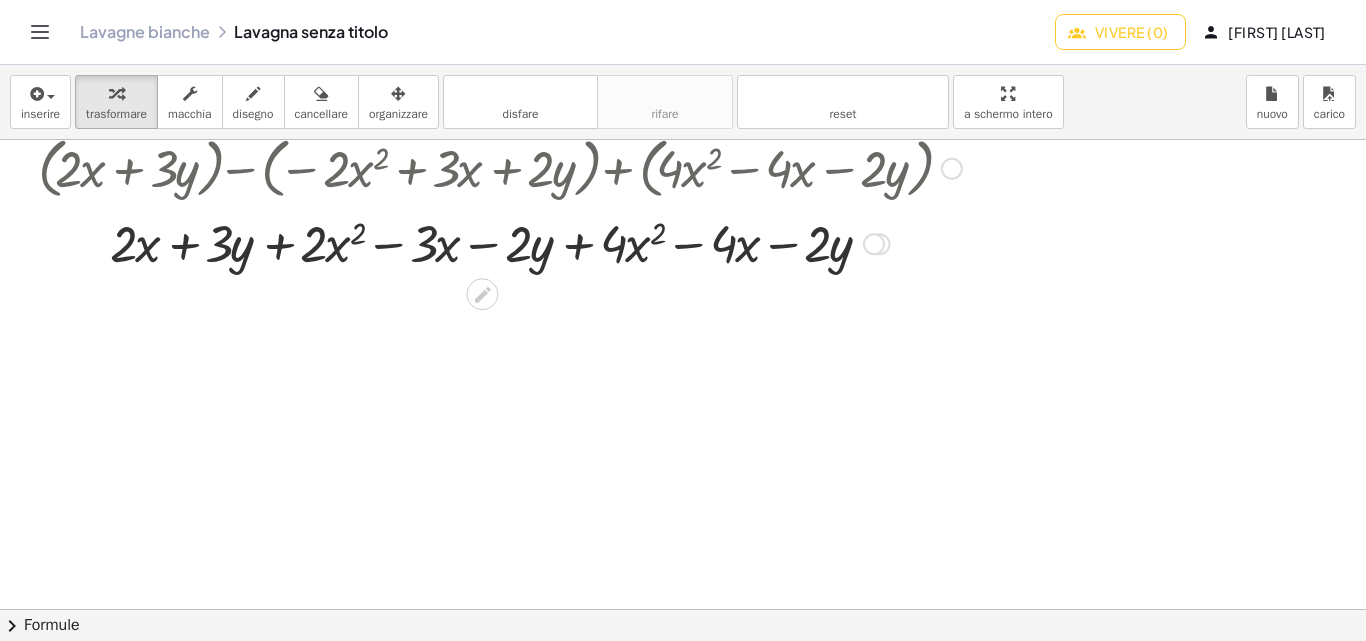 click at bounding box center [500, 242] 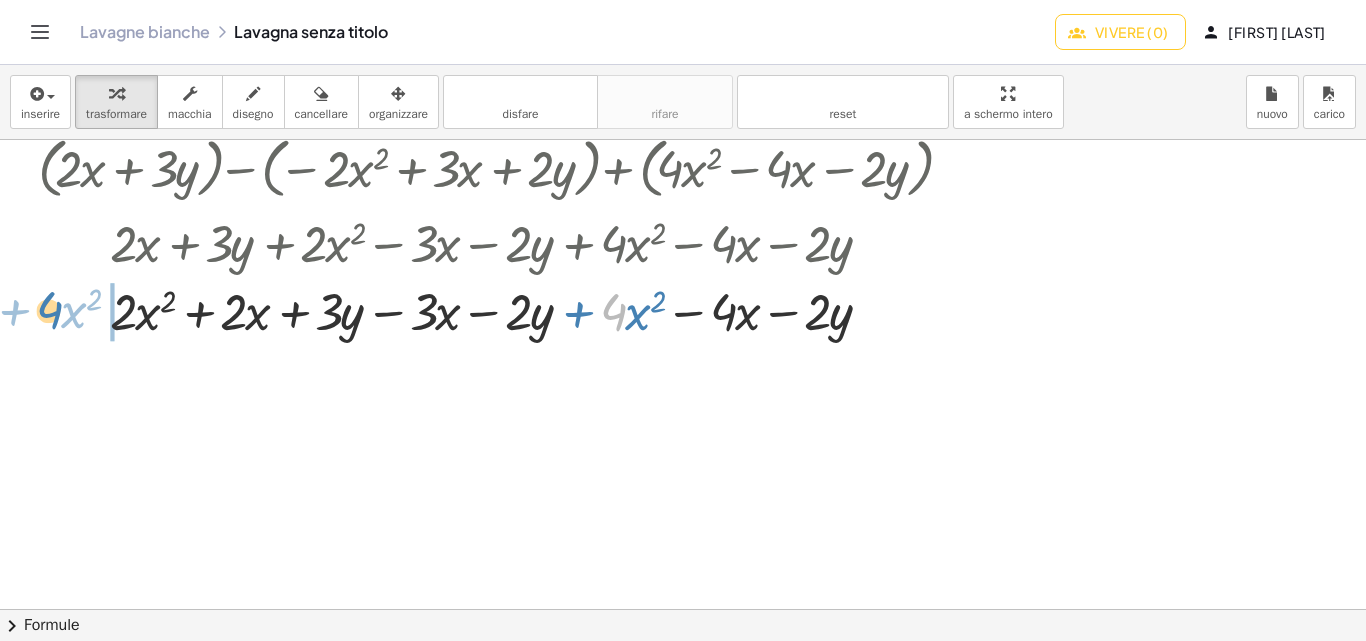 drag, startPoint x: 622, startPoint y: 320, endPoint x: 58, endPoint y: 318, distance: 564.00354 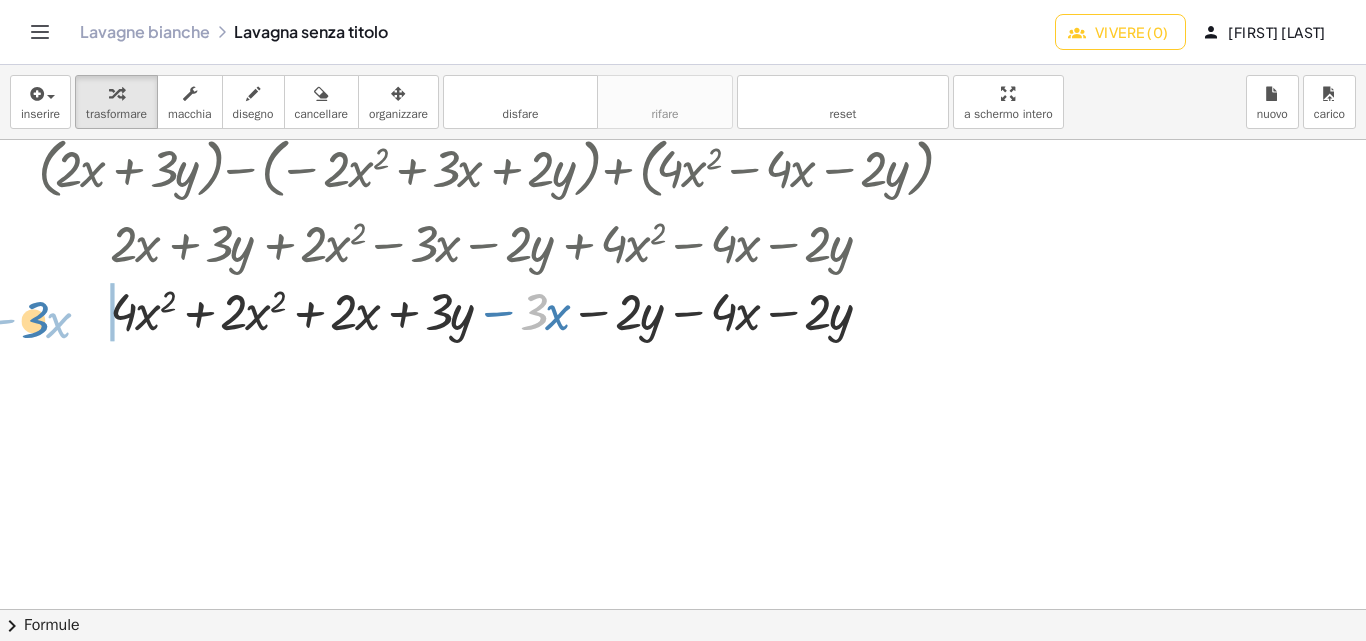 drag, startPoint x: 534, startPoint y: 309, endPoint x: 40, endPoint y: 316, distance: 494.0496 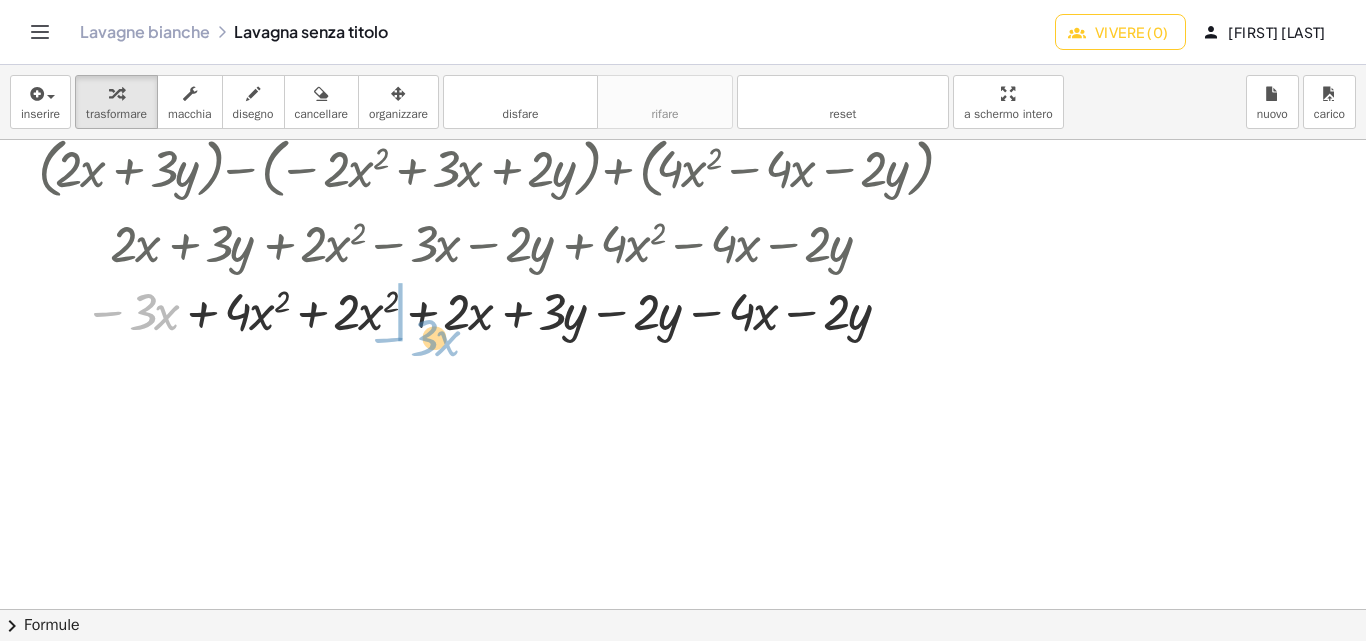 drag, startPoint x: 139, startPoint y: 318, endPoint x: 420, endPoint y: 344, distance: 282.2003 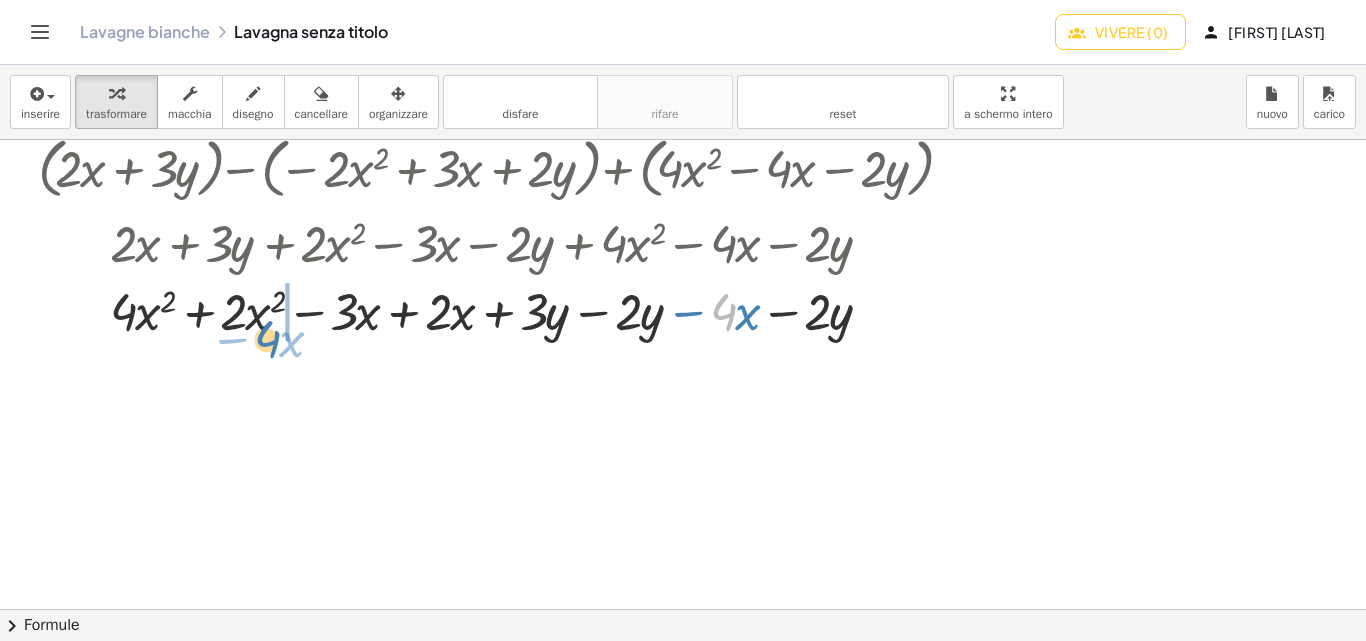 drag, startPoint x: 729, startPoint y: 313, endPoint x: 274, endPoint y: 340, distance: 455.80038 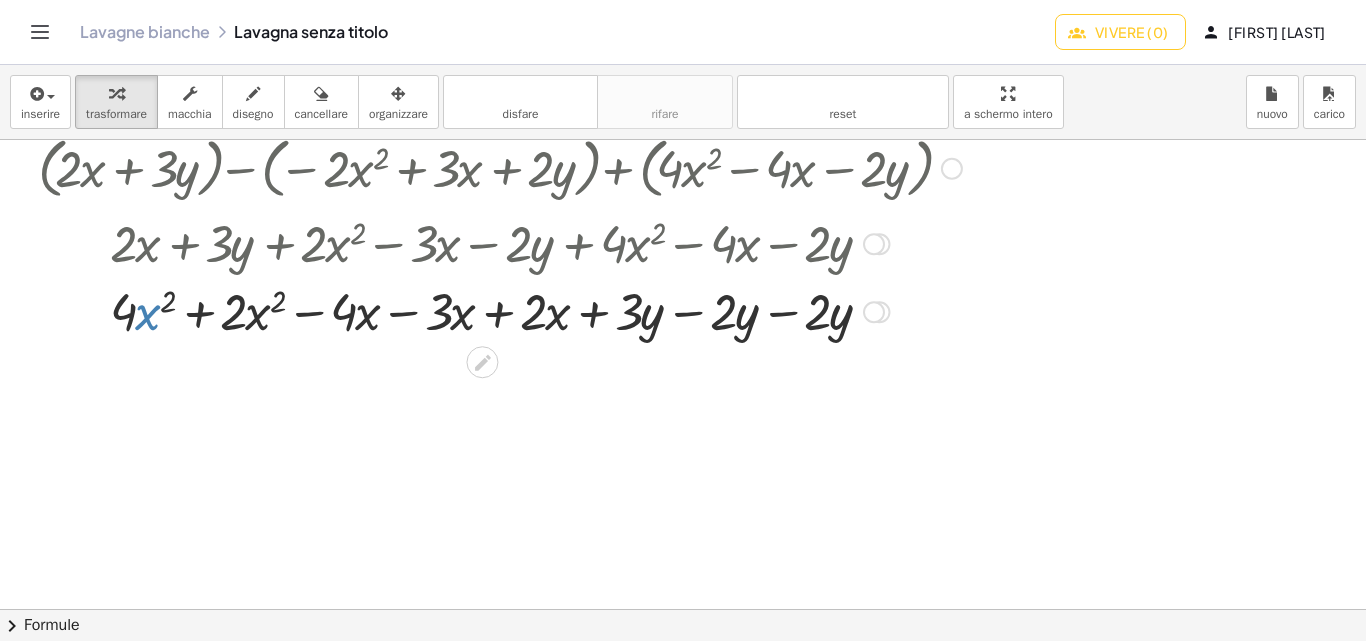 click at bounding box center [500, 310] 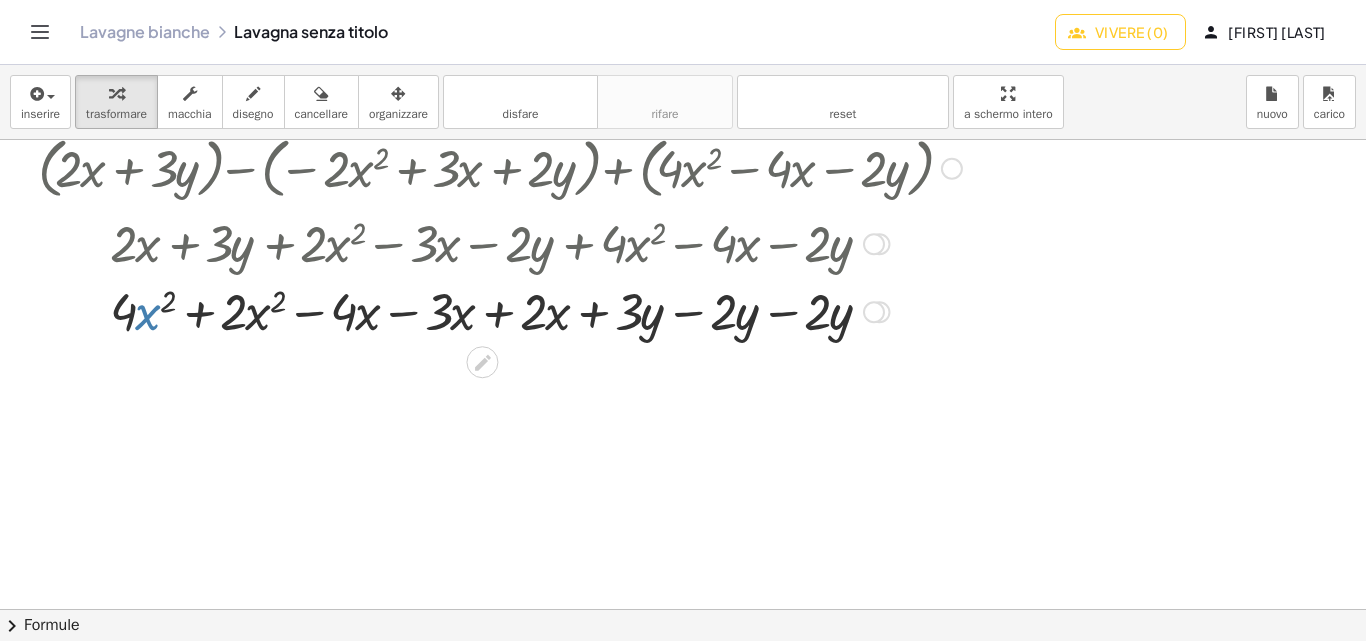 click at bounding box center [500, 310] 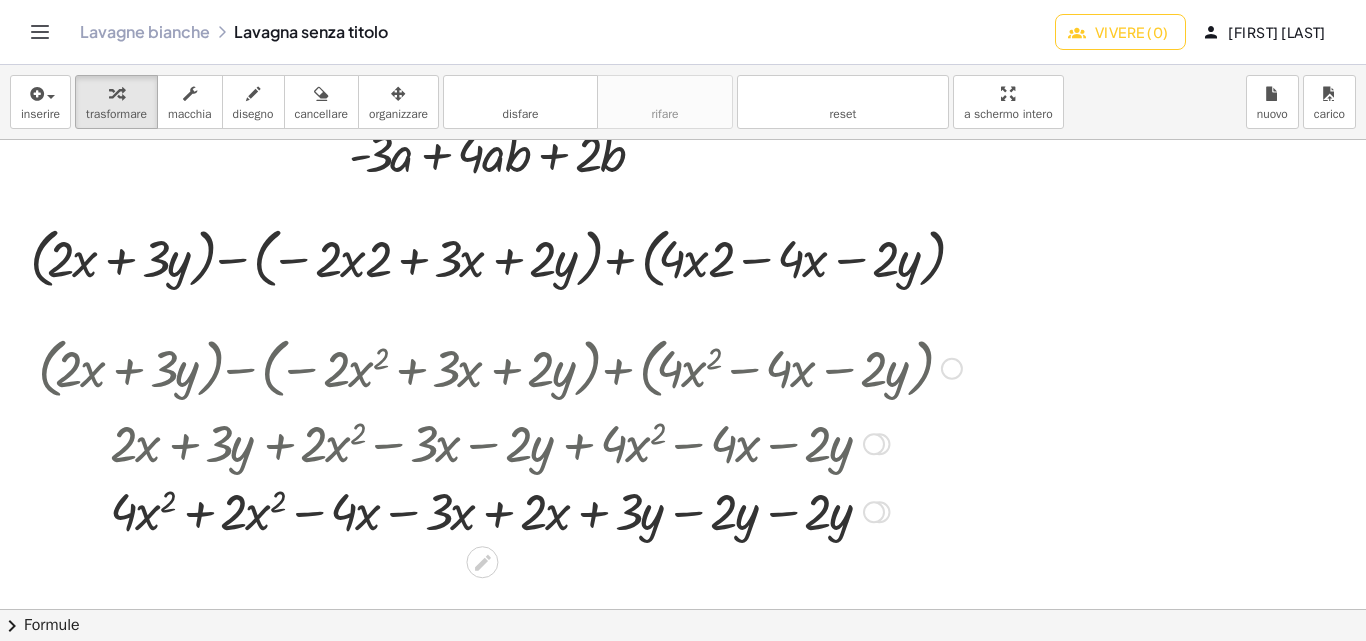 scroll, scrollTop: 700, scrollLeft: 0, axis: vertical 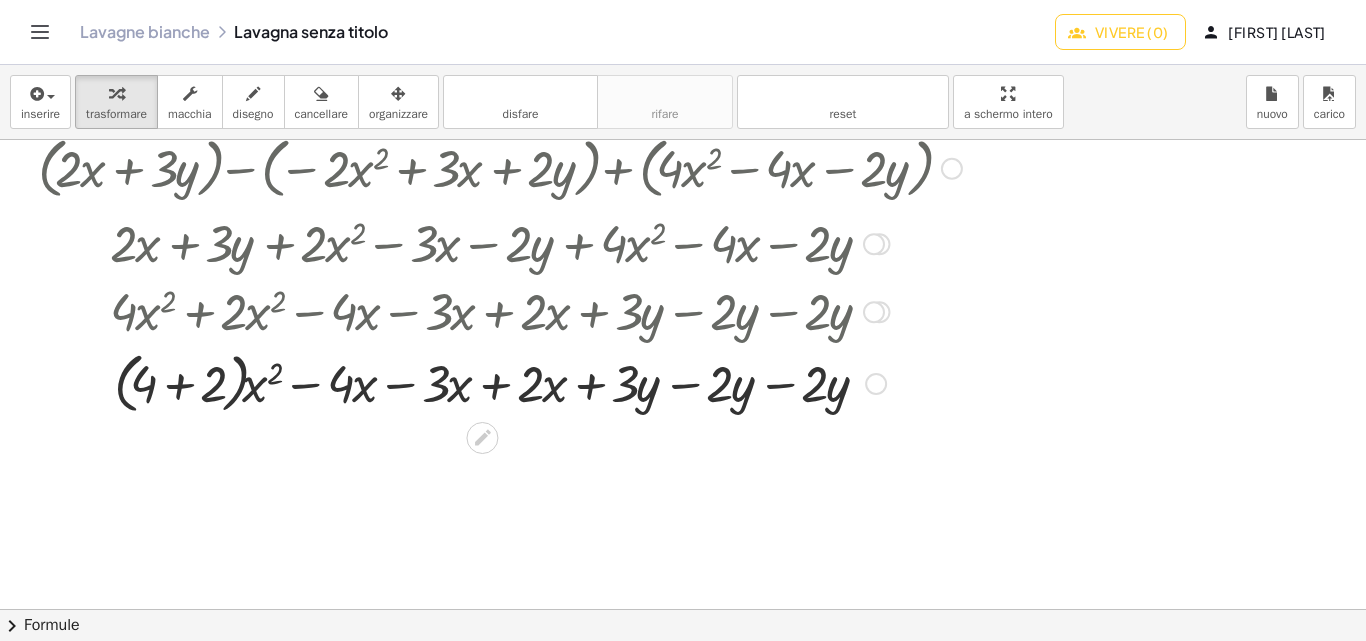 click at bounding box center (500, 382) 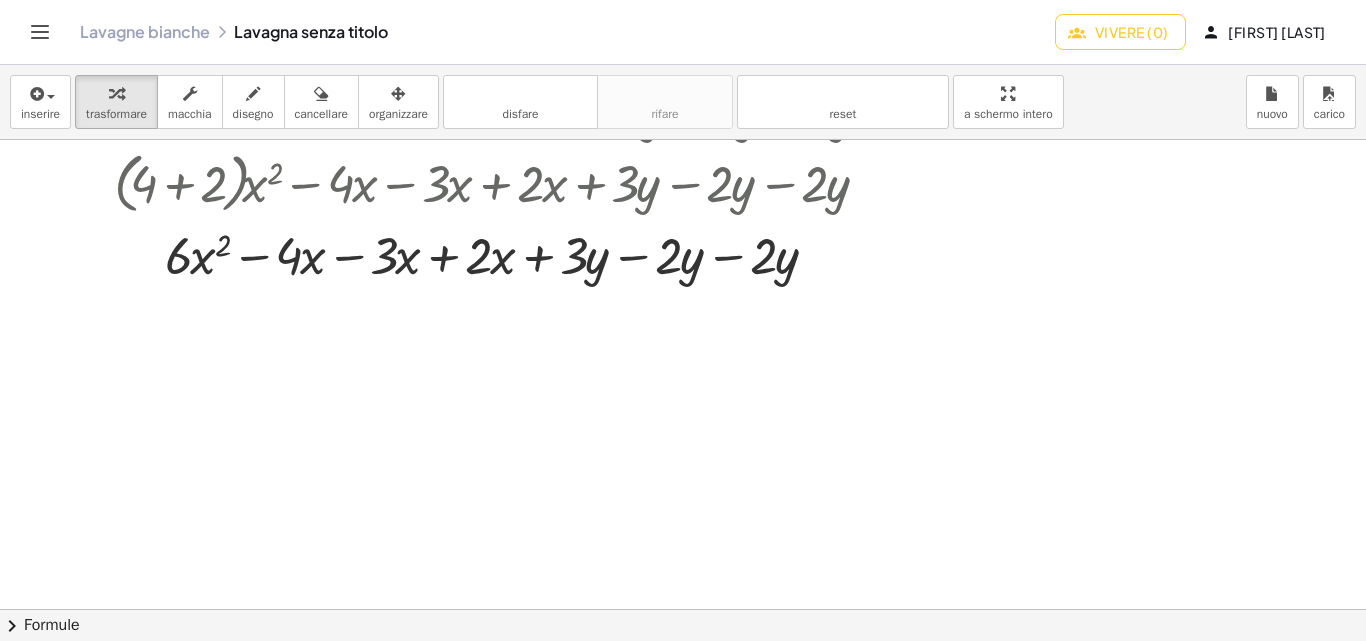 scroll, scrollTop: 800, scrollLeft: 0, axis: vertical 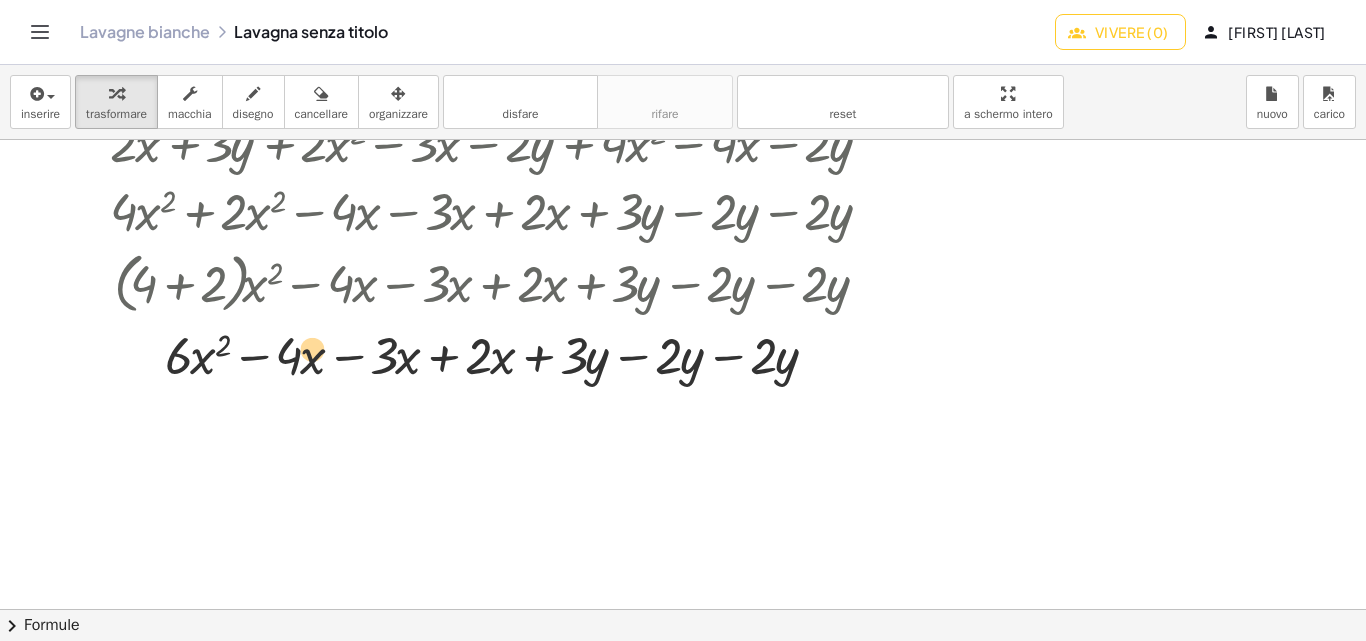 click at bounding box center (500, 354) 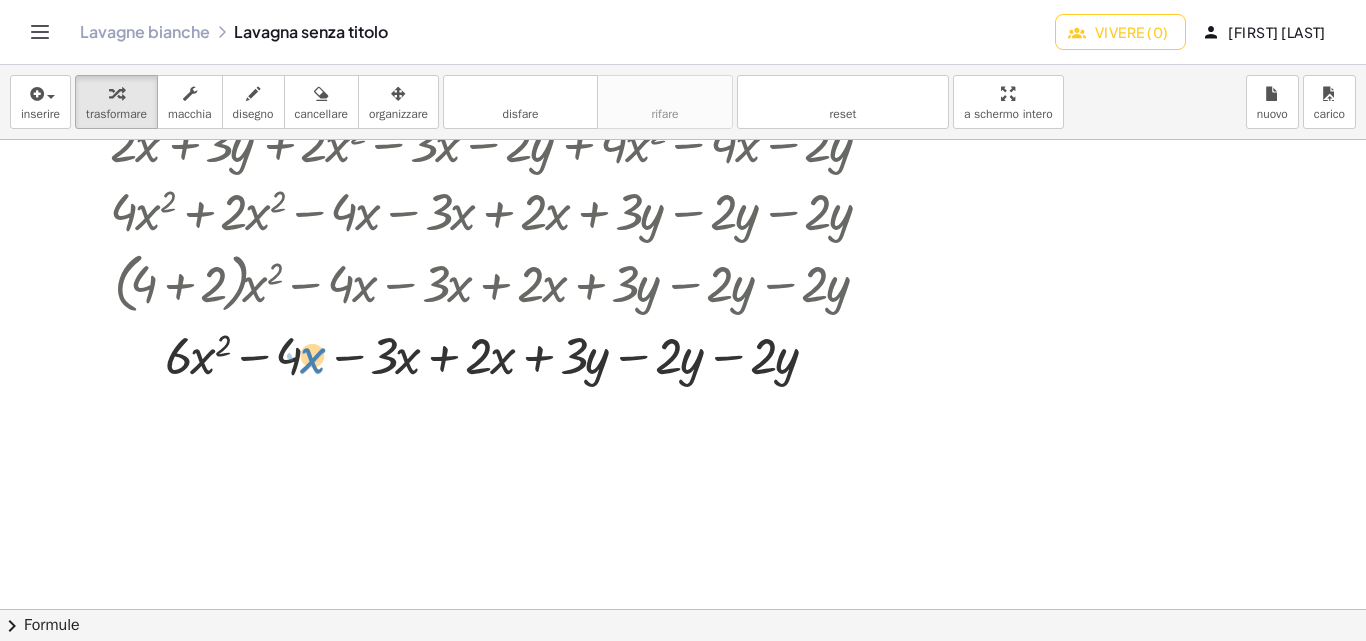 click at bounding box center [500, 354] 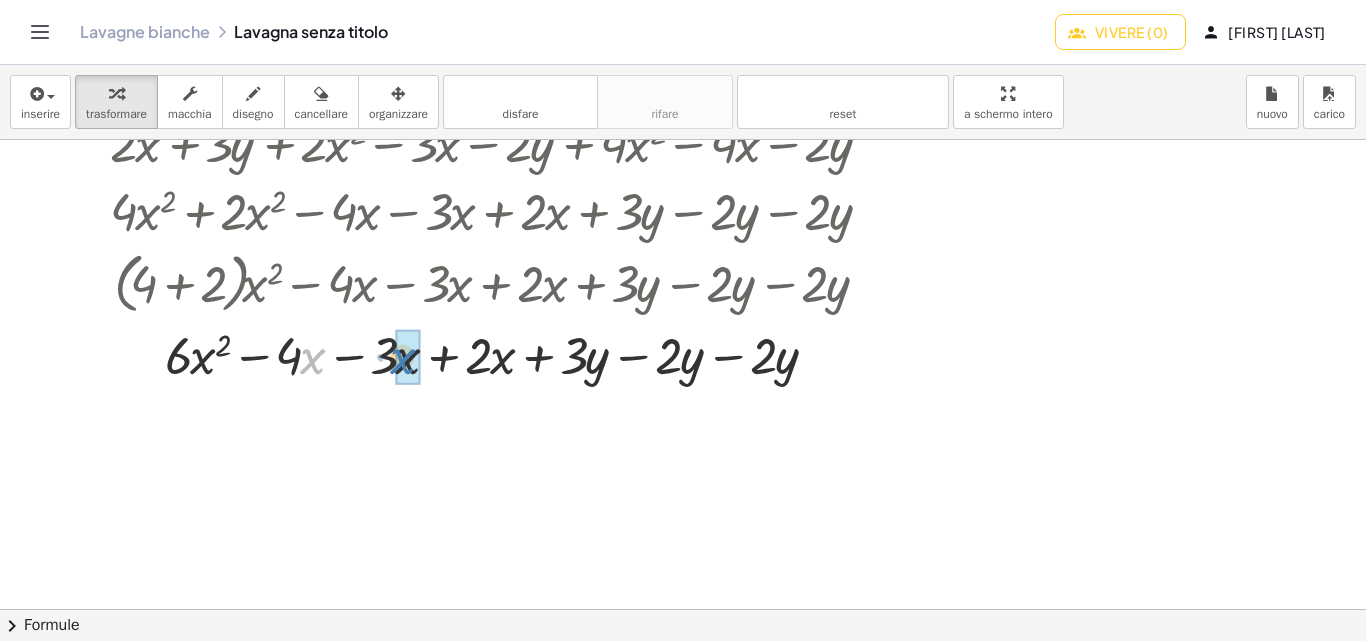 drag, startPoint x: 317, startPoint y: 365, endPoint x: 407, endPoint y: 365, distance: 90 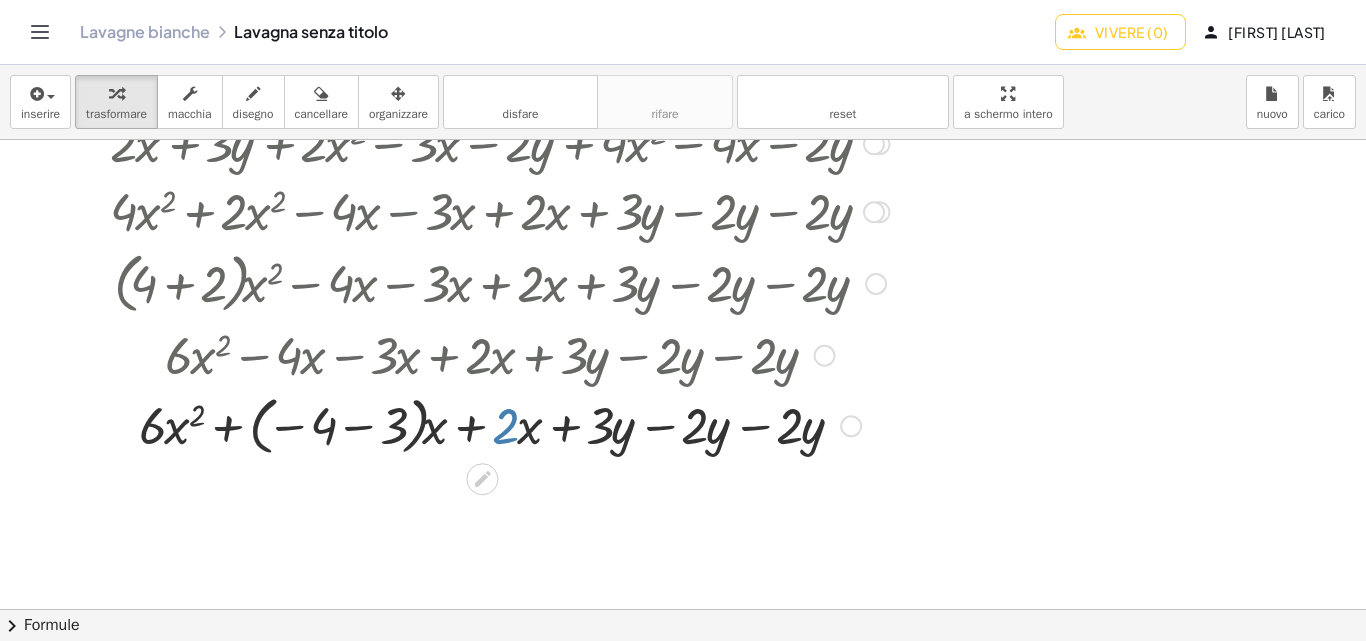 click at bounding box center [500, 424] 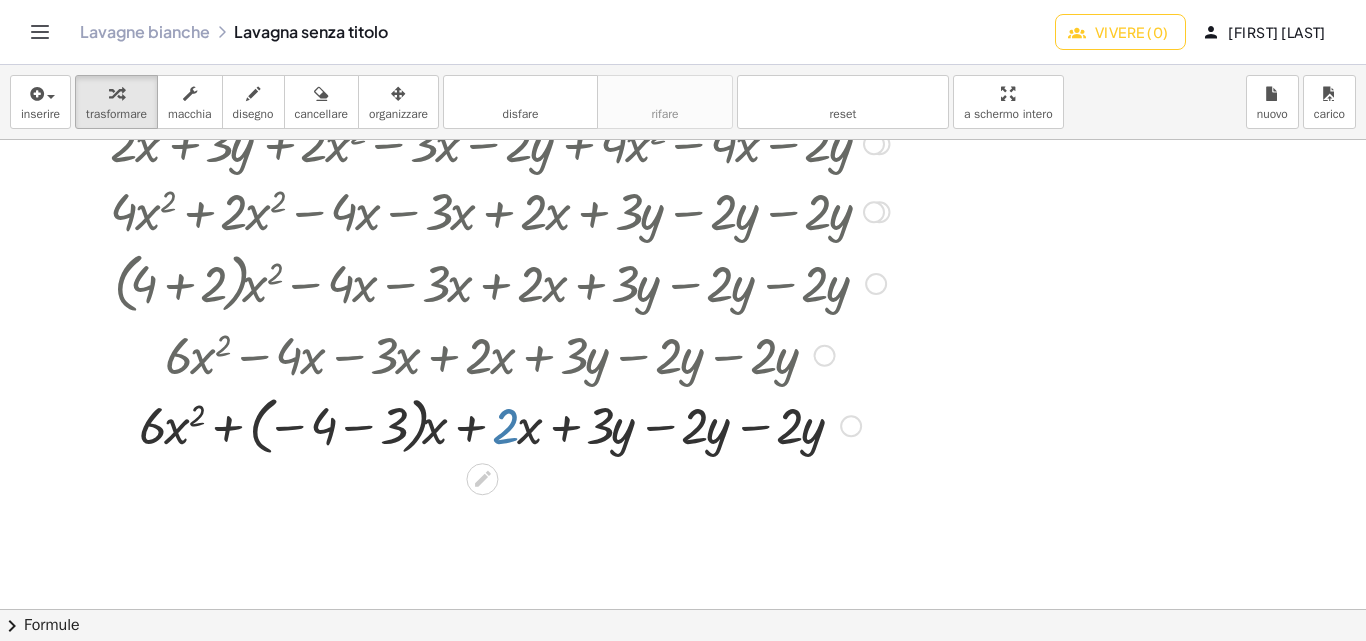 click at bounding box center (500, 424) 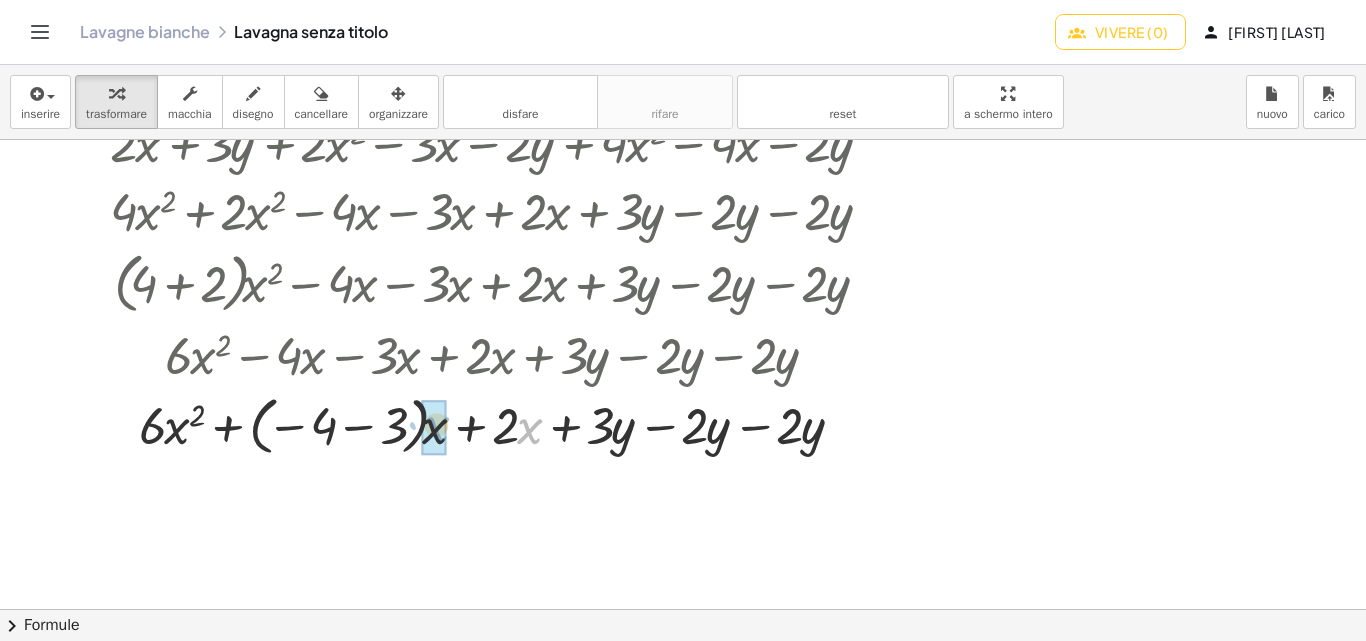 drag, startPoint x: 517, startPoint y: 428, endPoint x: 424, endPoint y: 426, distance: 93.0215 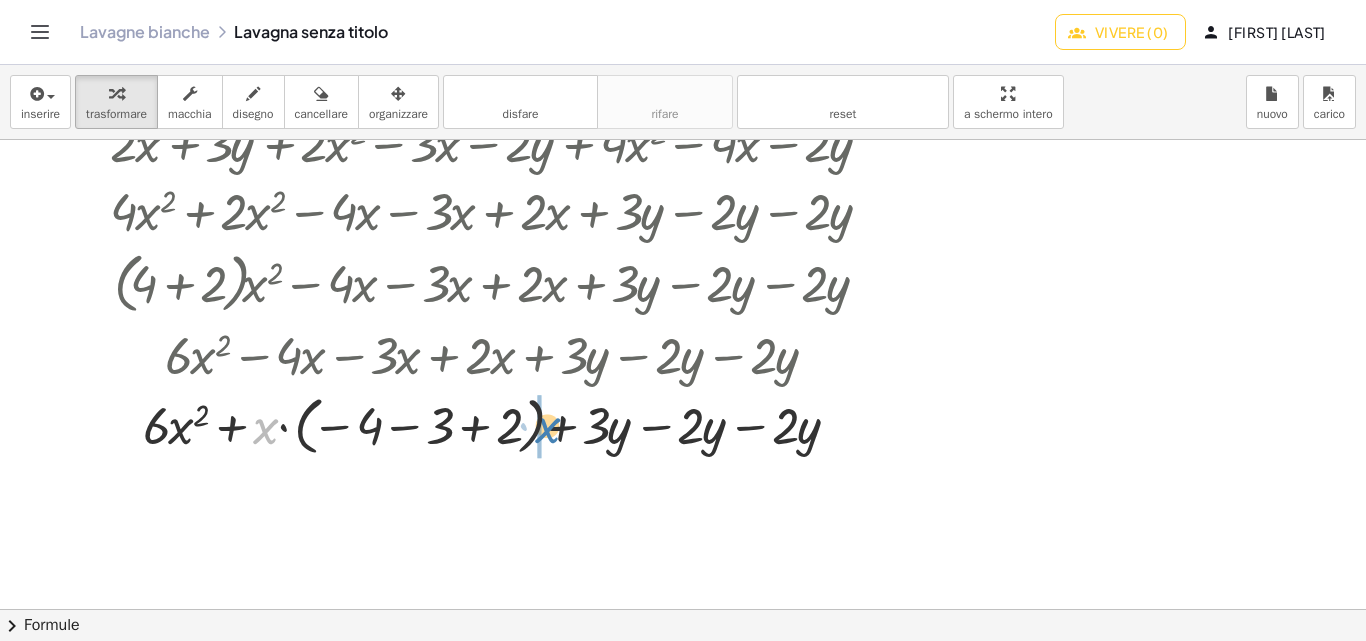 drag, startPoint x: 268, startPoint y: 431, endPoint x: 544, endPoint y: 427, distance: 276.029 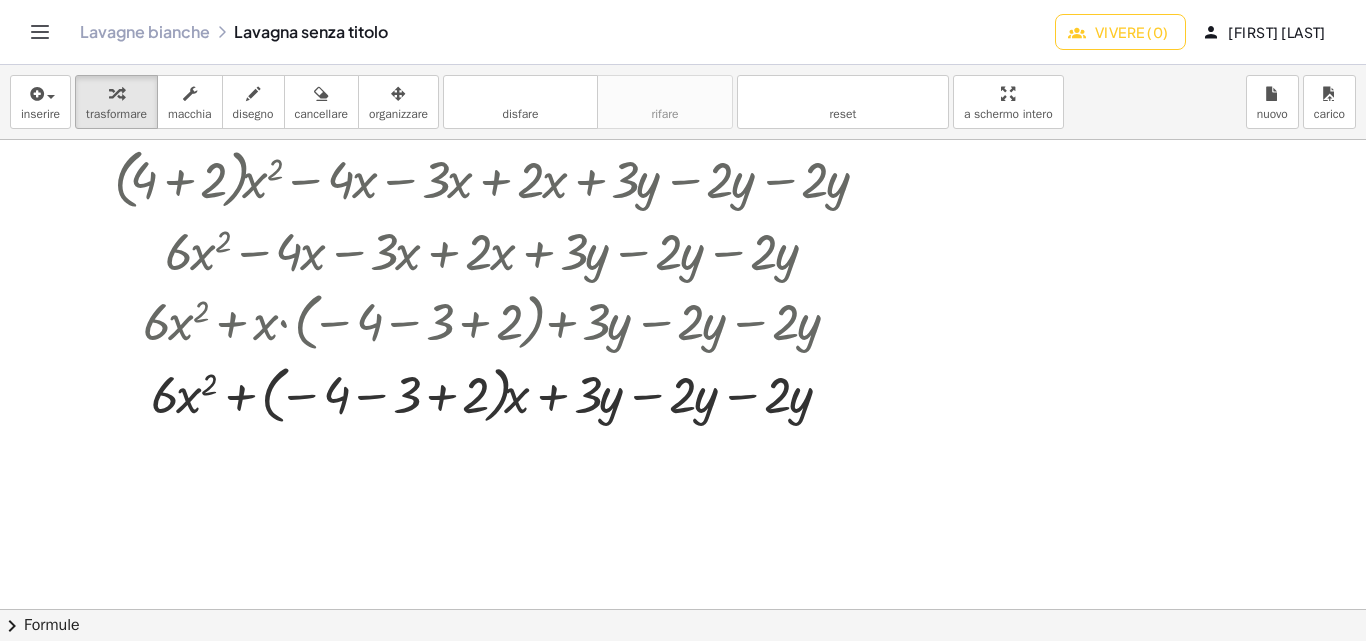 scroll, scrollTop: 938, scrollLeft: 0, axis: vertical 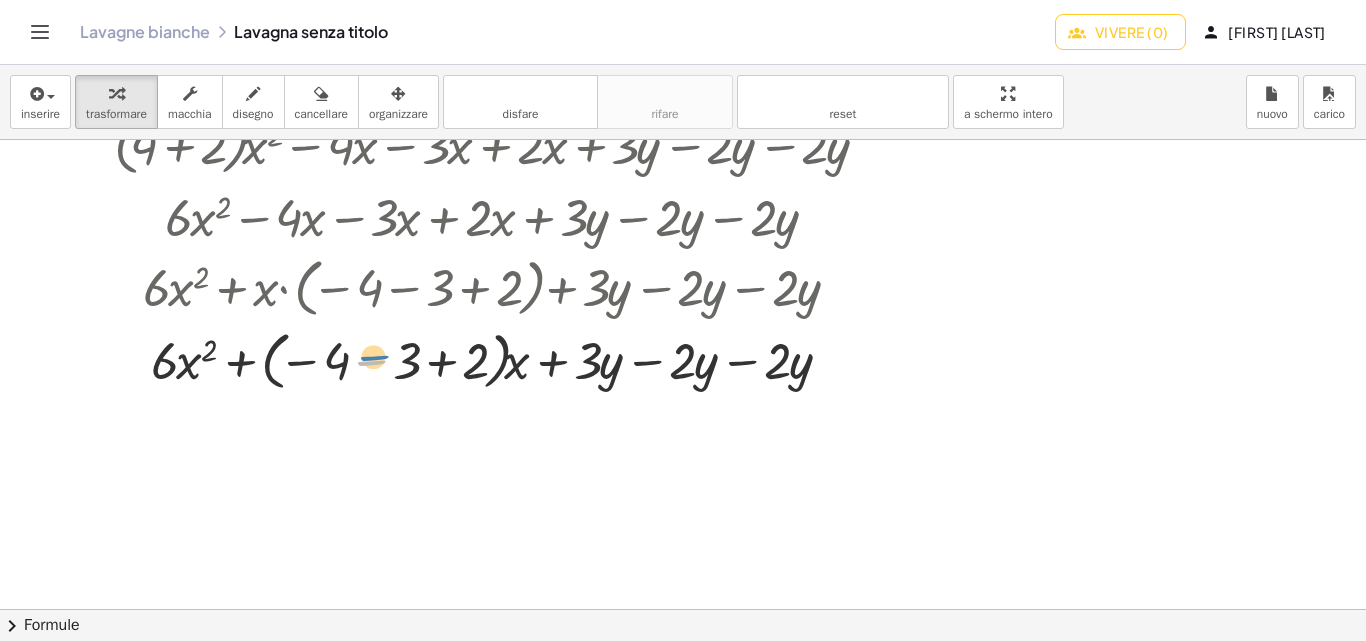 click at bounding box center [500, 359] 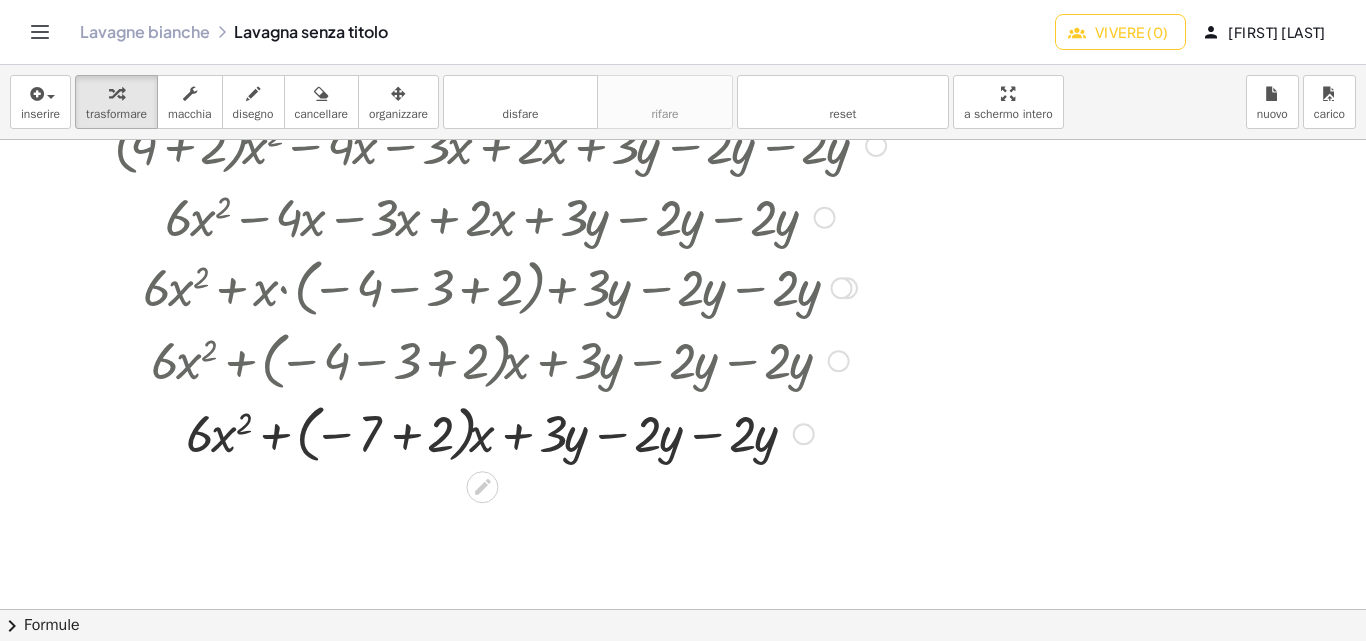 click at bounding box center [500, 432] 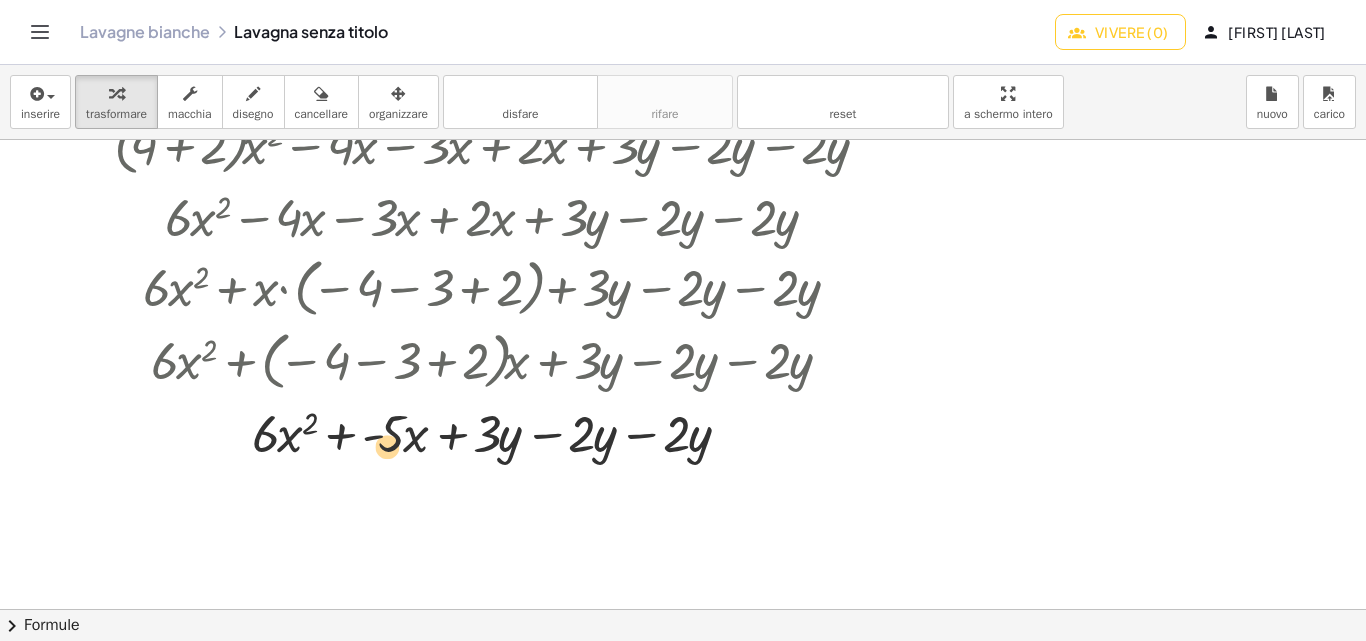 drag, startPoint x: 370, startPoint y: 438, endPoint x: 387, endPoint y: 450, distance: 20.808653 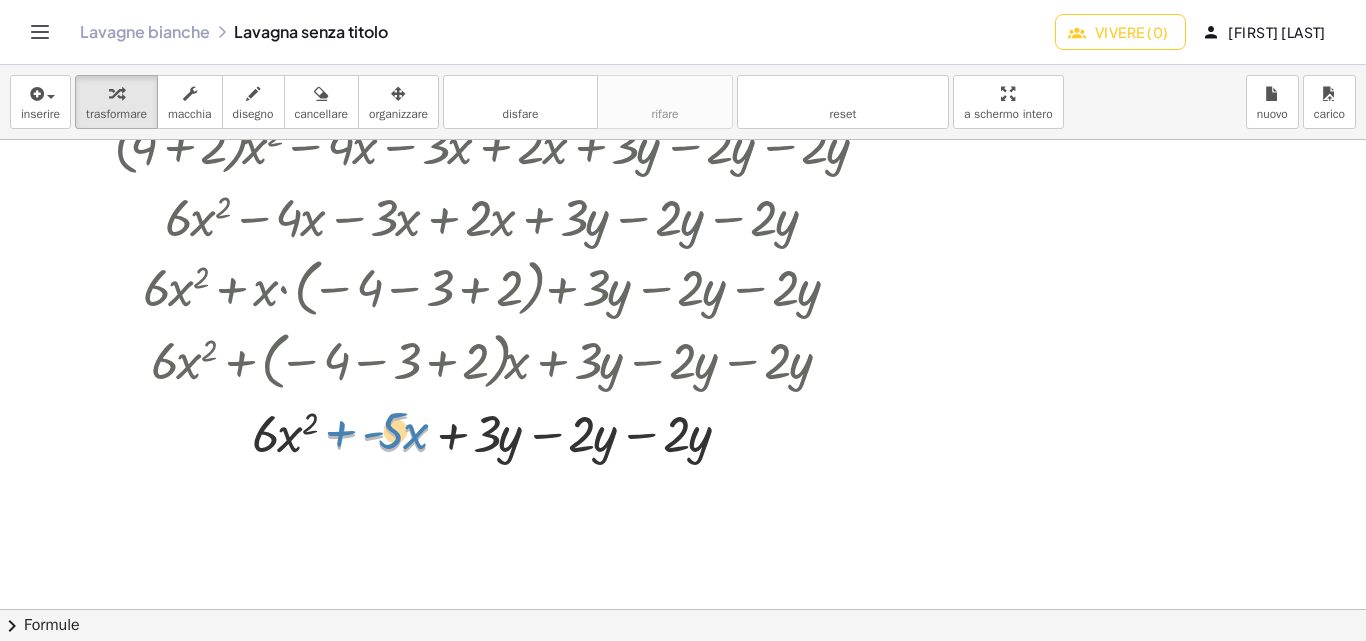 click at bounding box center [500, 432] 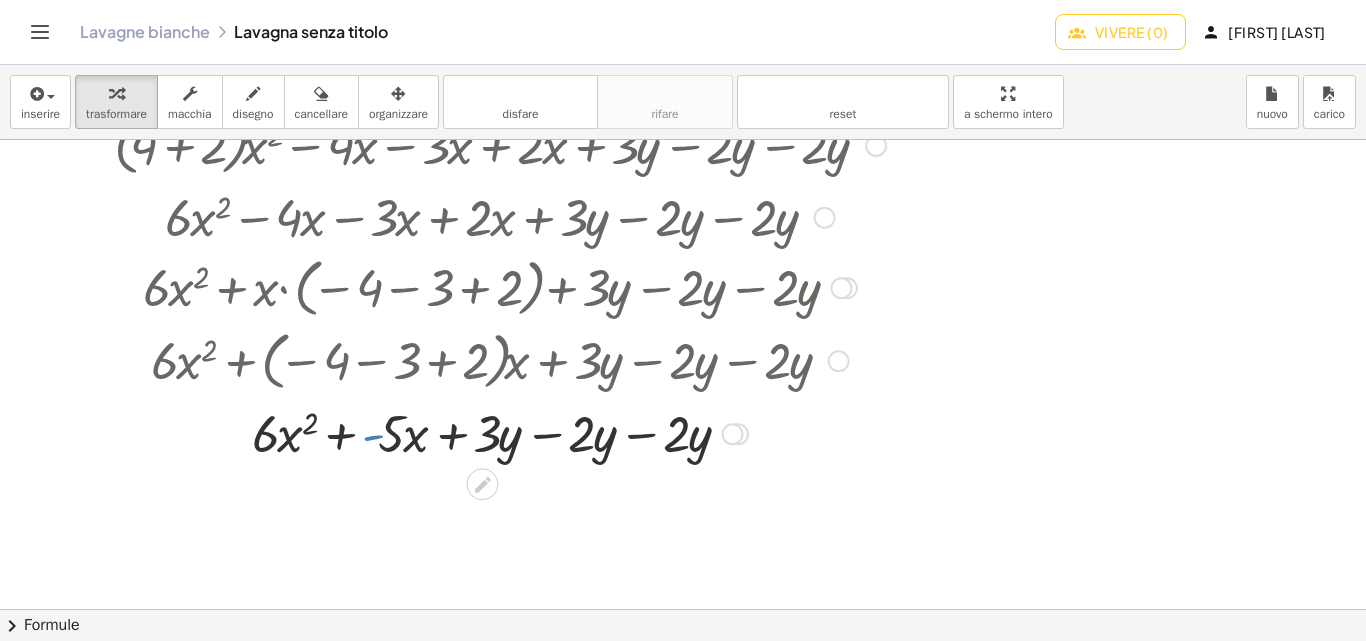 click at bounding box center (500, 432) 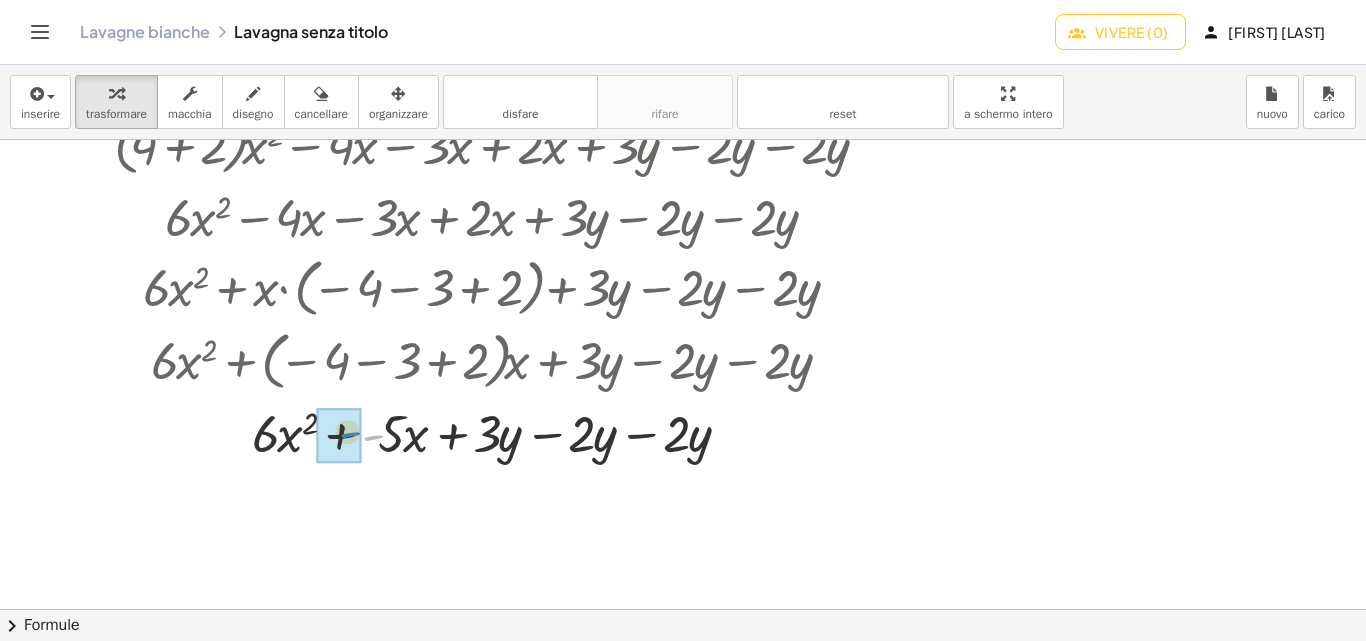 drag, startPoint x: 369, startPoint y: 436, endPoint x: 340, endPoint y: 434, distance: 29.068884 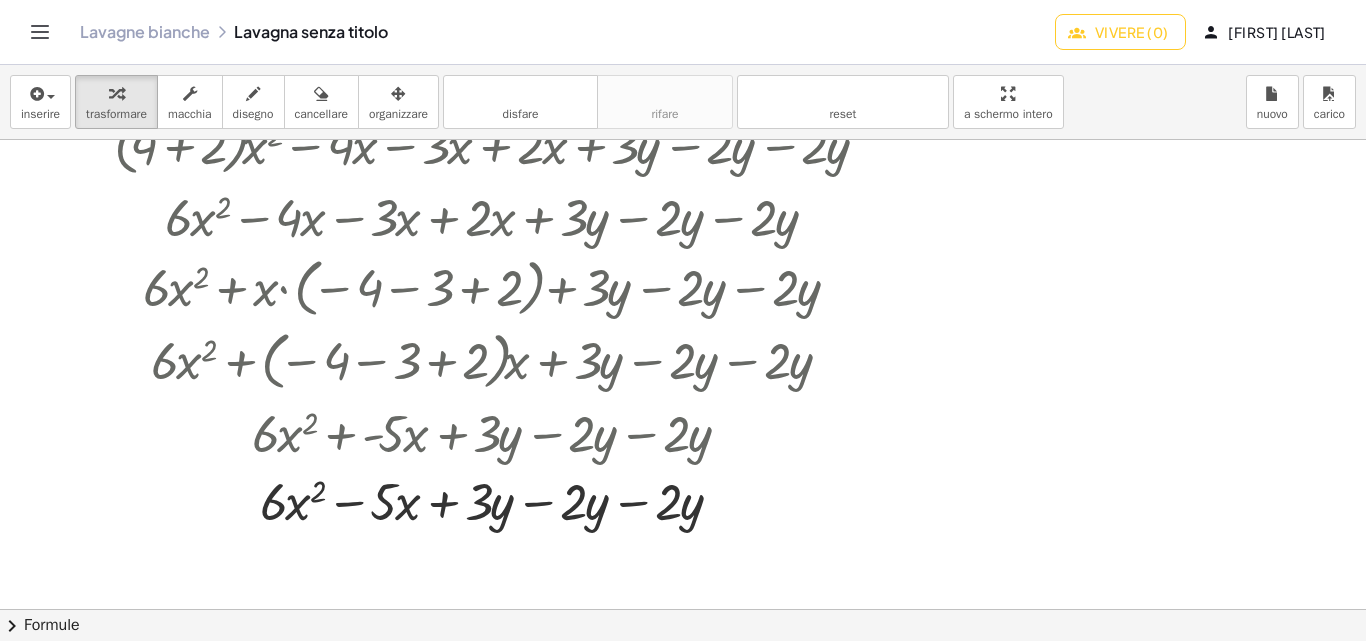 scroll, scrollTop: 1038, scrollLeft: 0, axis: vertical 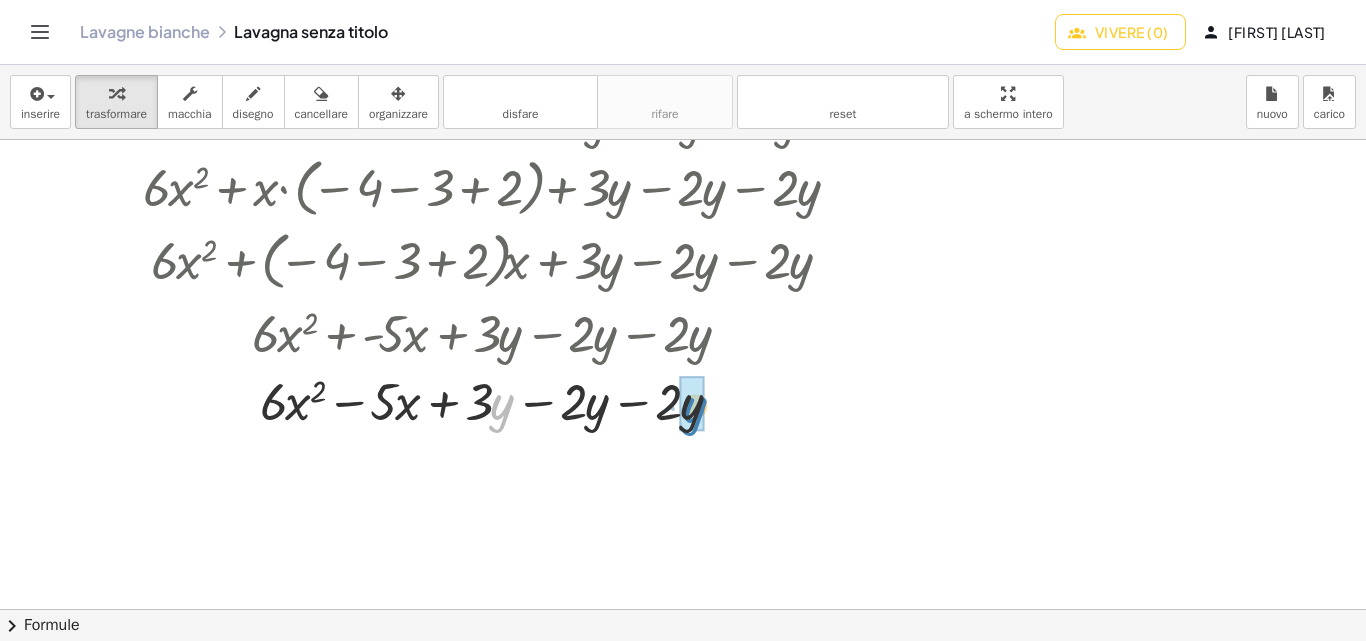 drag, startPoint x: 491, startPoint y: 410, endPoint x: 684, endPoint y: 413, distance: 193.02332 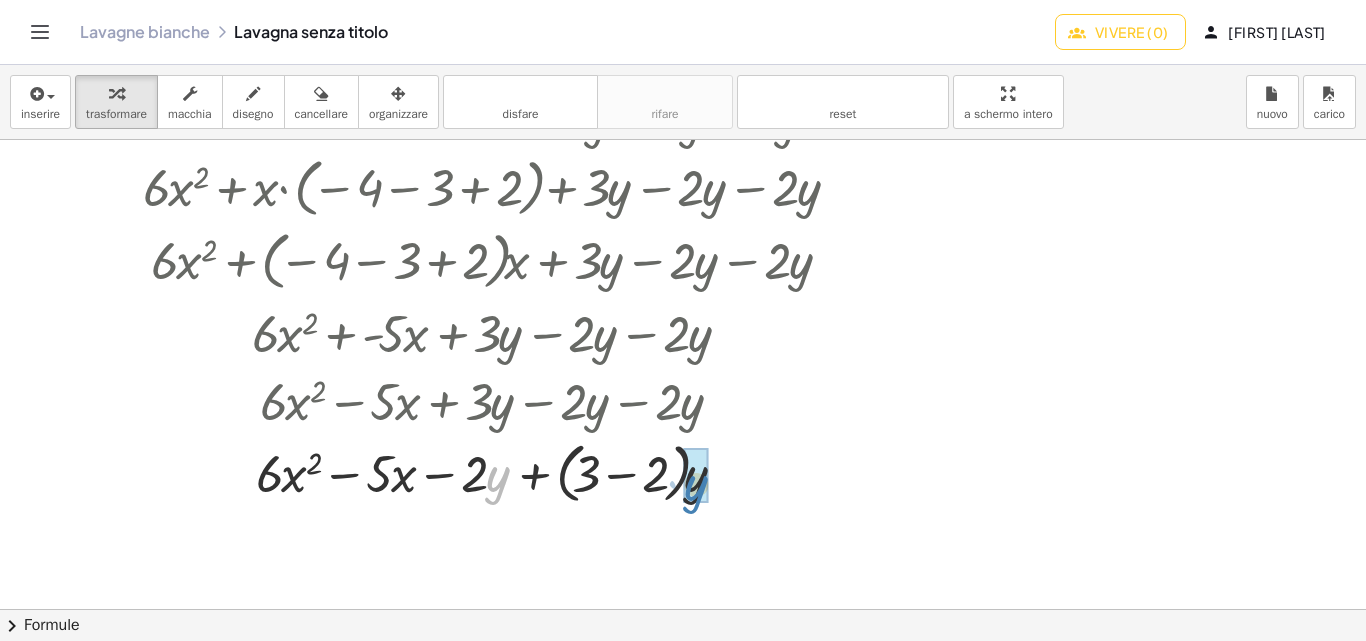 drag, startPoint x: 491, startPoint y: 481, endPoint x: 689, endPoint y: 490, distance: 198.20444 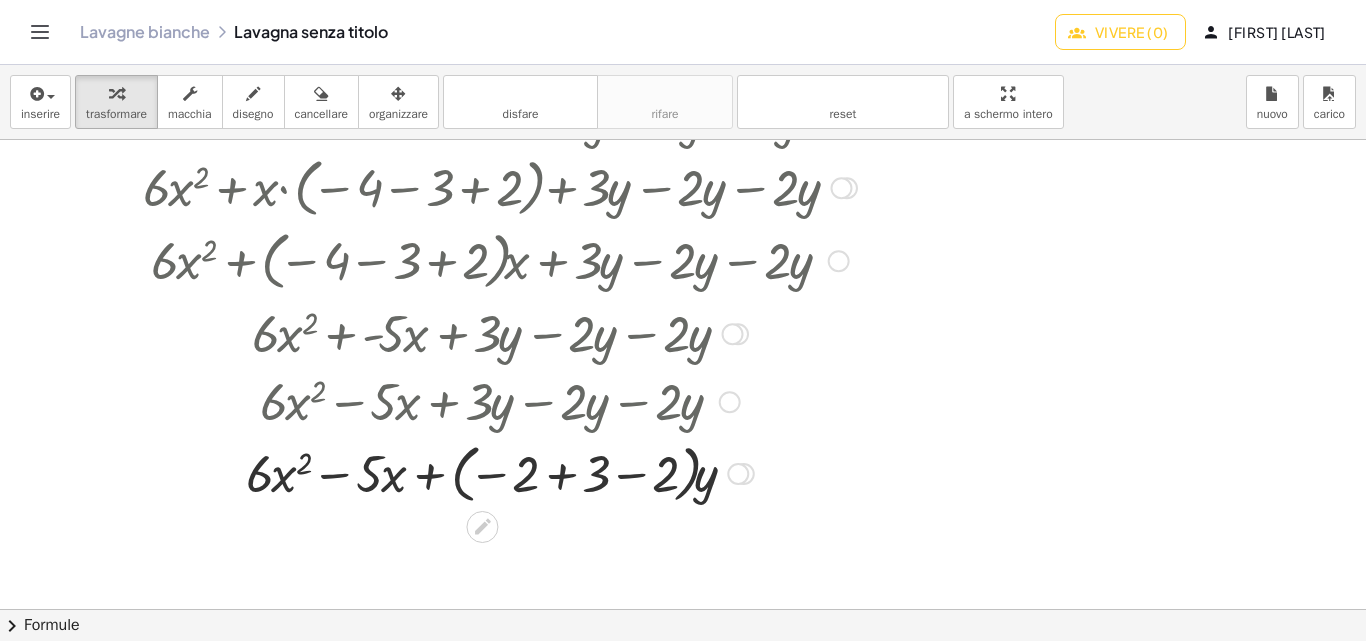 click at bounding box center (500, 472) 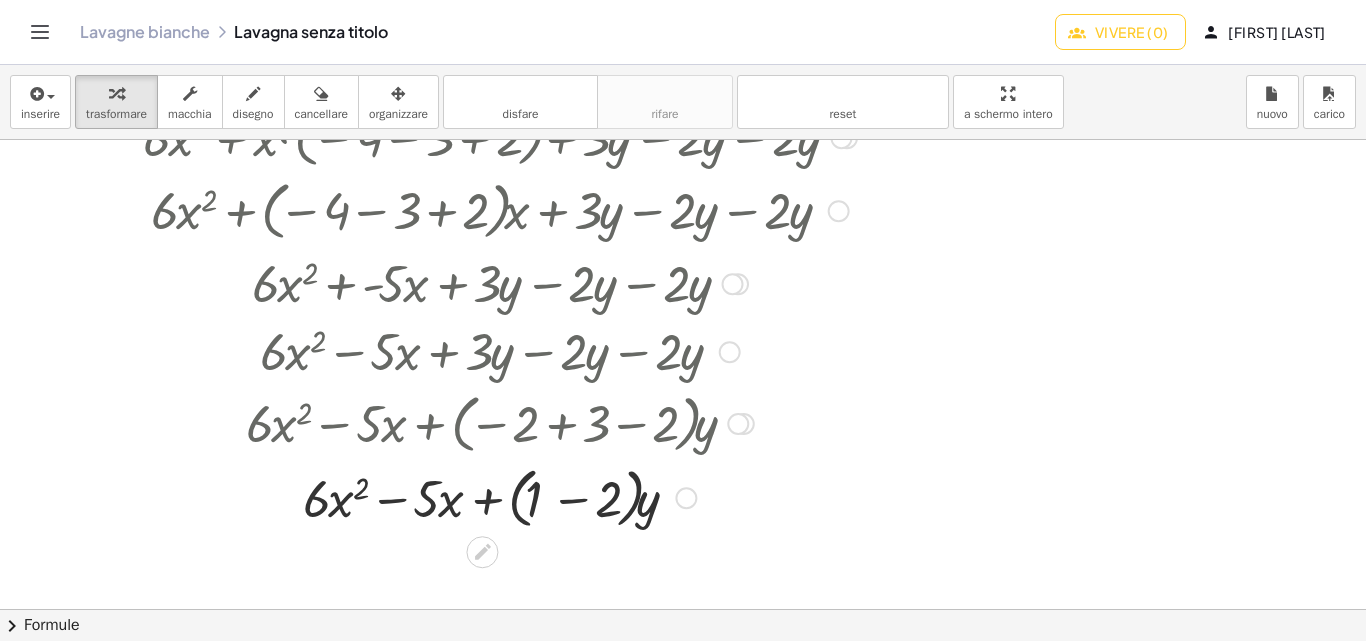 scroll, scrollTop: 1138, scrollLeft: 0, axis: vertical 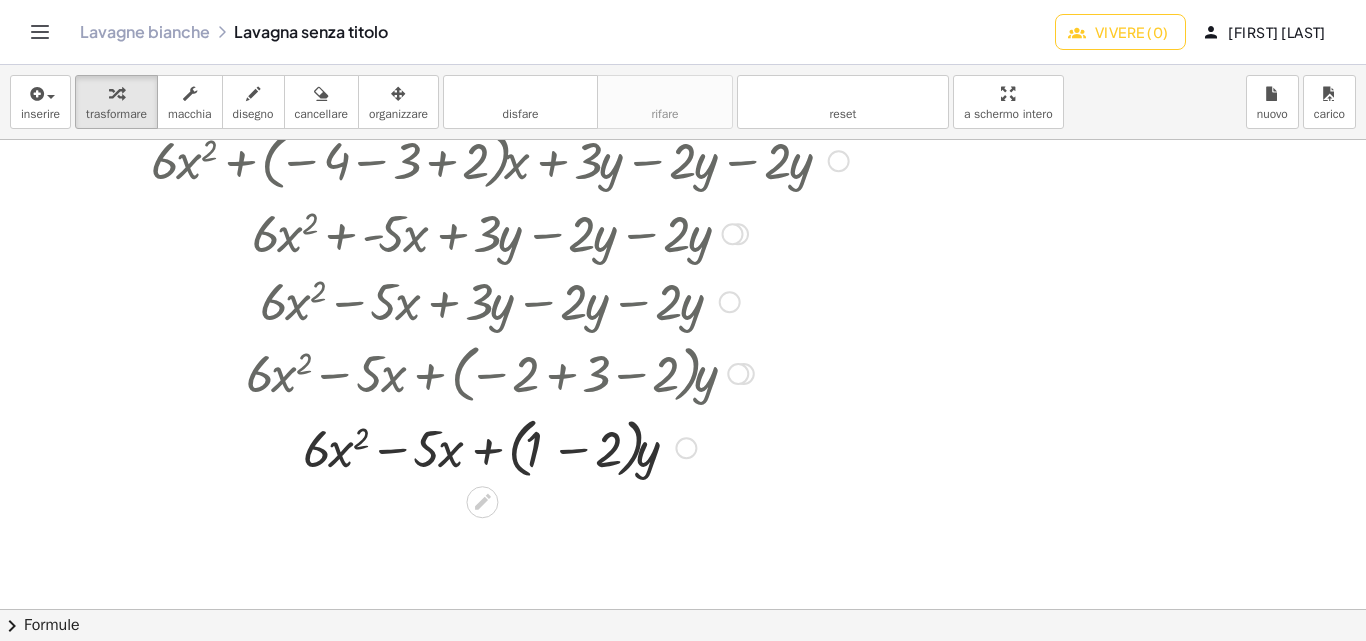 click at bounding box center (500, 447) 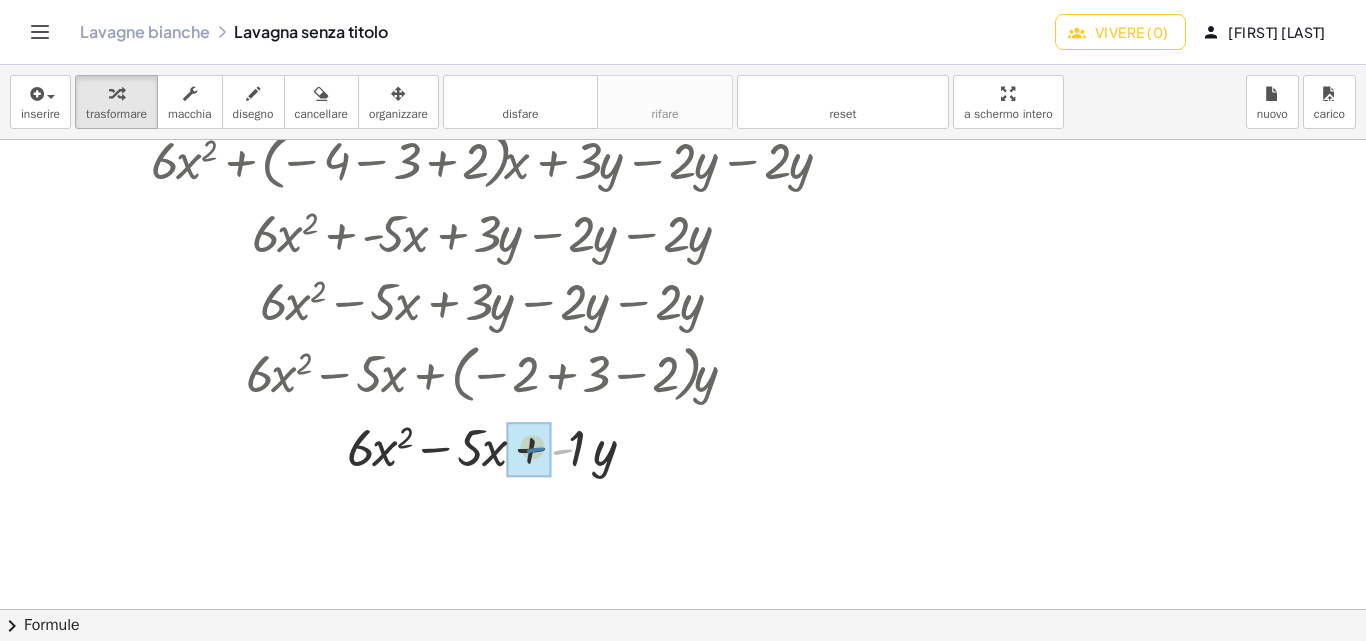 drag, startPoint x: 558, startPoint y: 449, endPoint x: 531, endPoint y: 447, distance: 27.073973 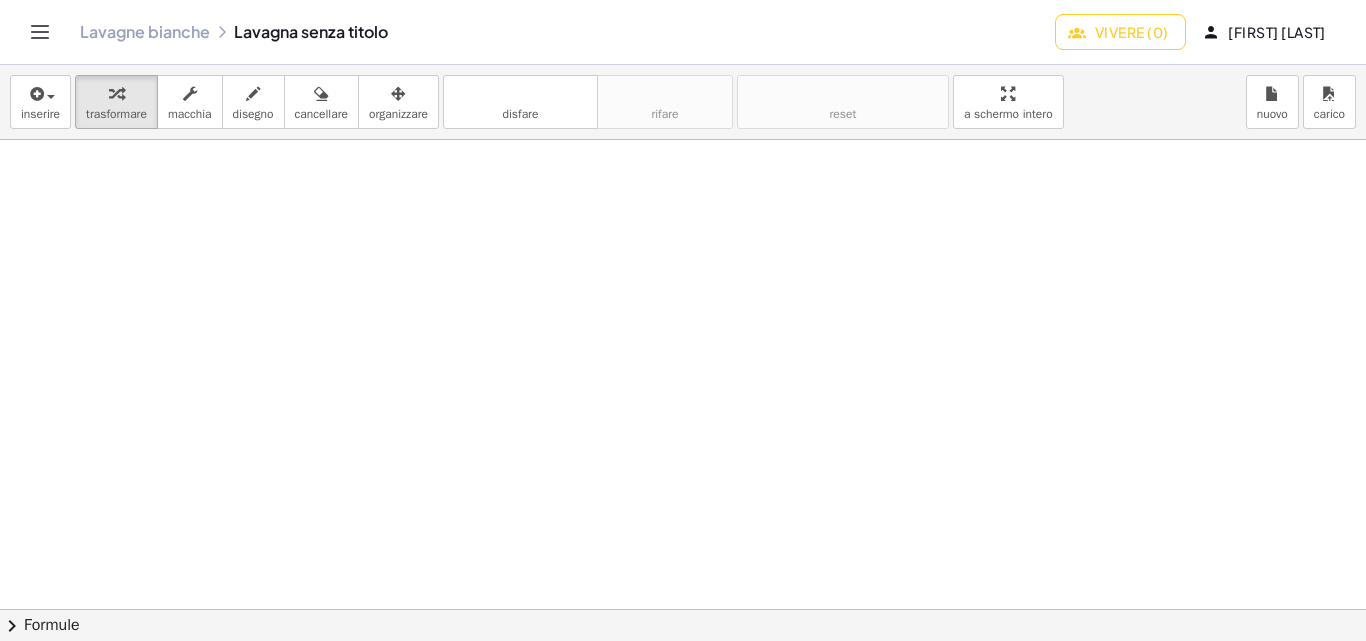 scroll, scrollTop: 0, scrollLeft: 0, axis: both 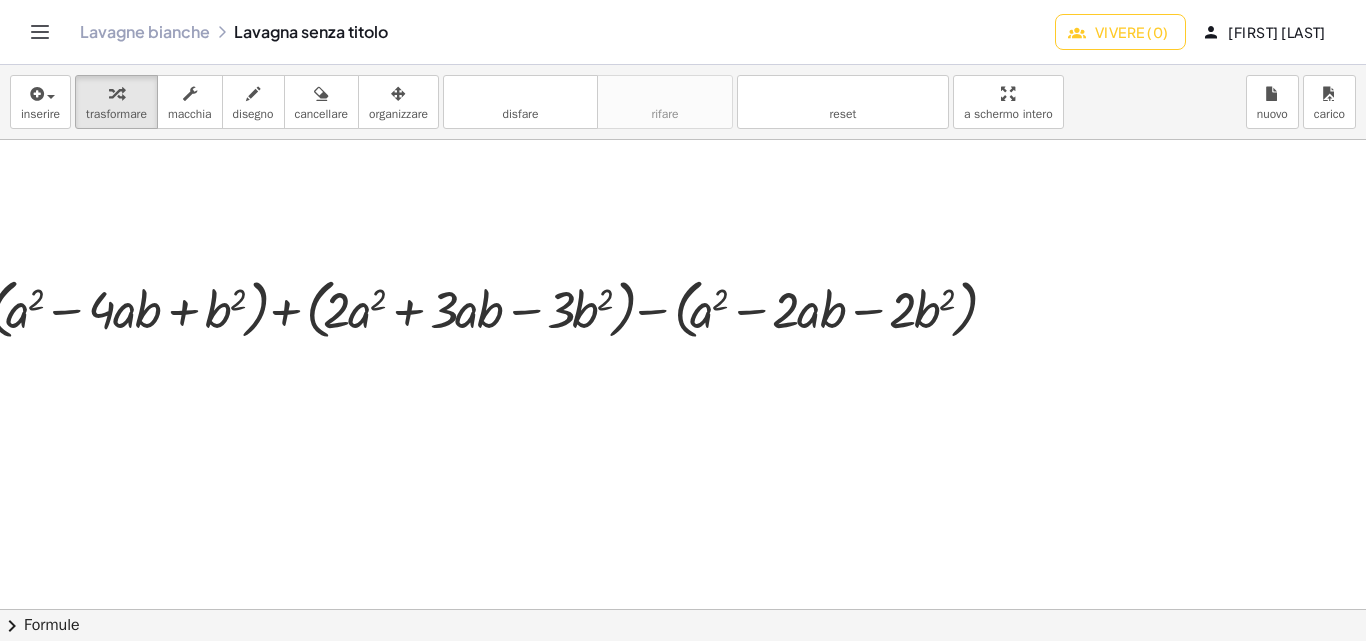 drag, startPoint x: 1025, startPoint y: 380, endPoint x: 1365, endPoint y: 374, distance: 340.05295 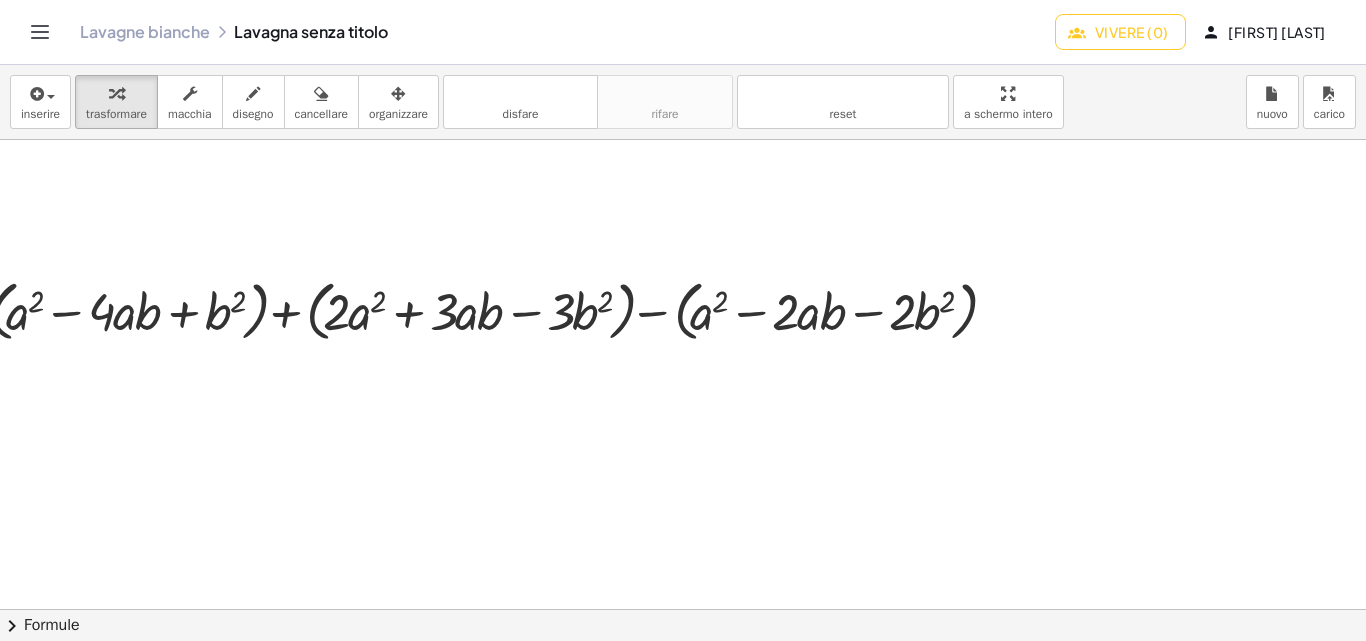 scroll, scrollTop: 407, scrollLeft: 0, axis: vertical 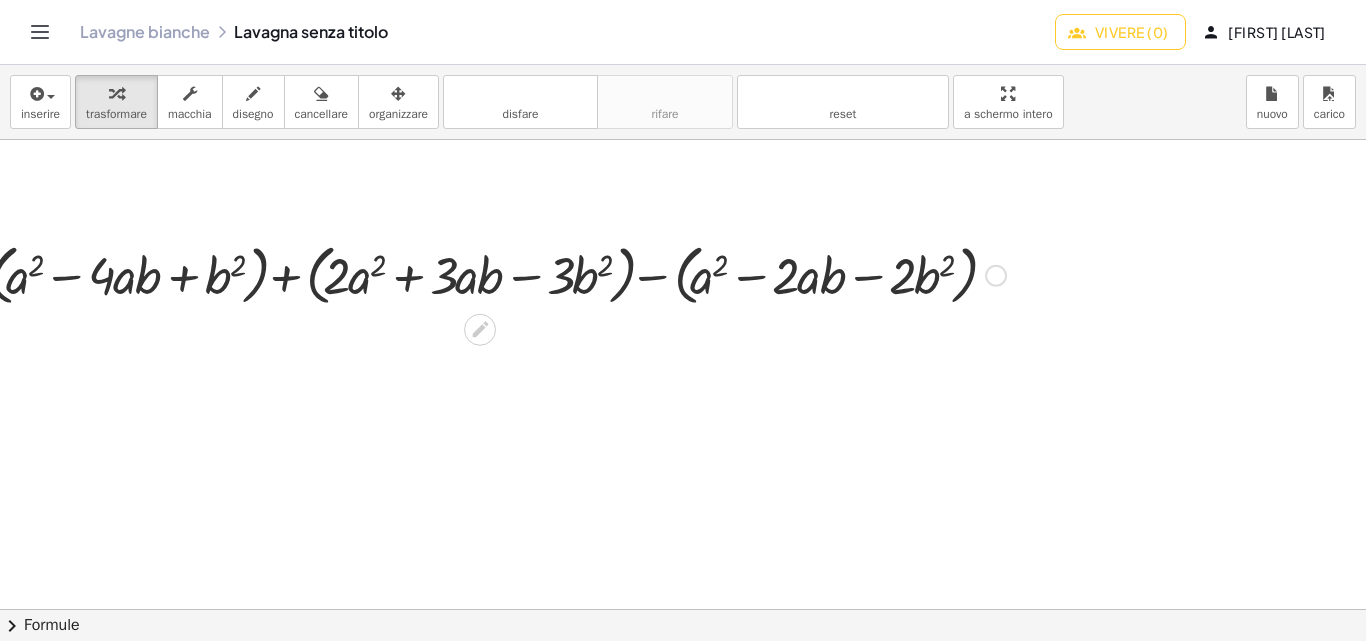 click at bounding box center [497, 274] 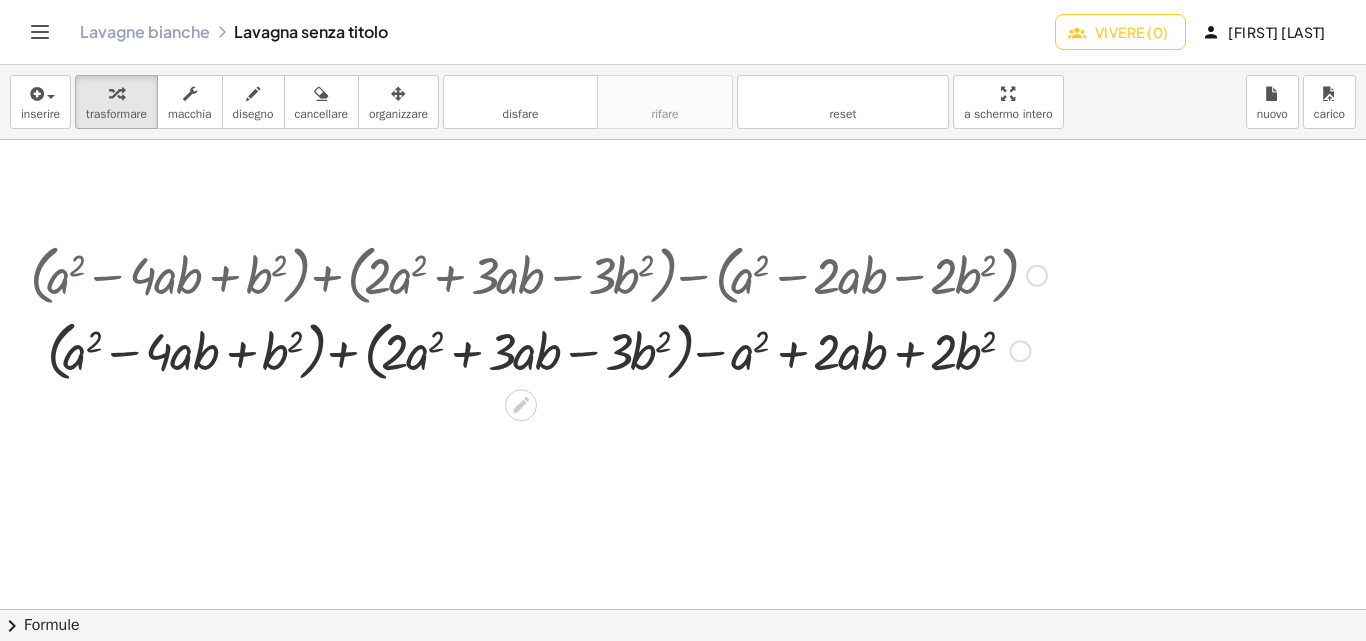 click at bounding box center [538, 350] 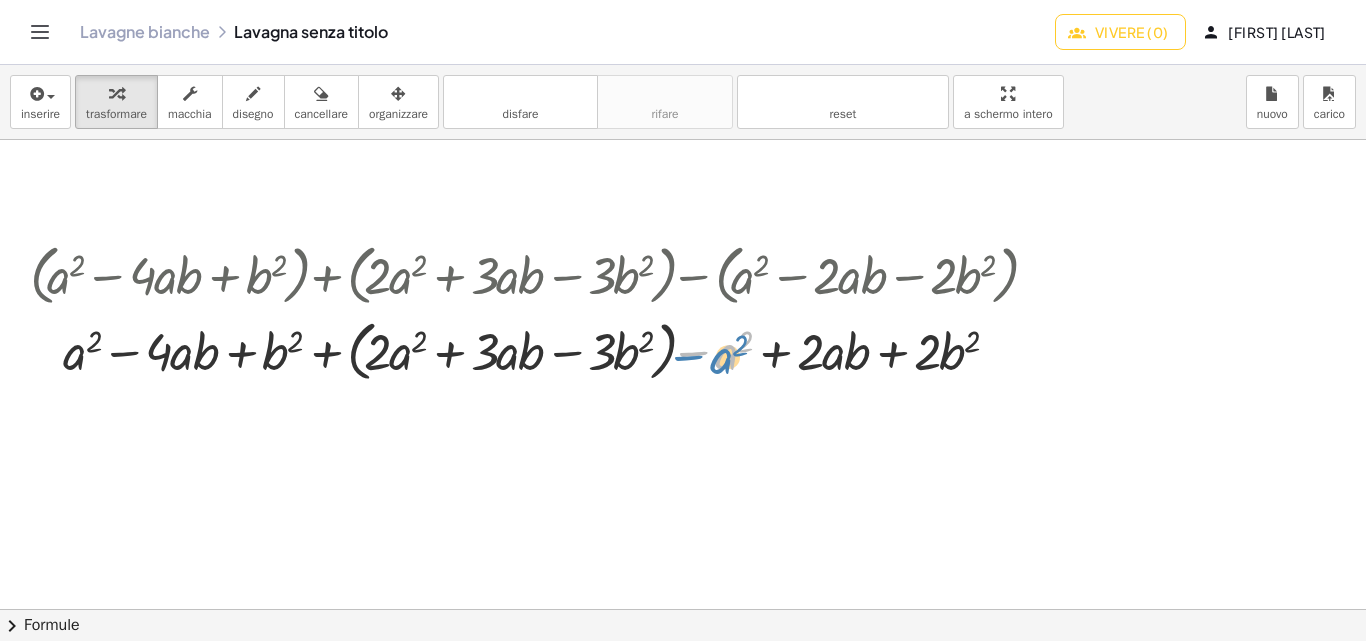 click at bounding box center [538, 350] 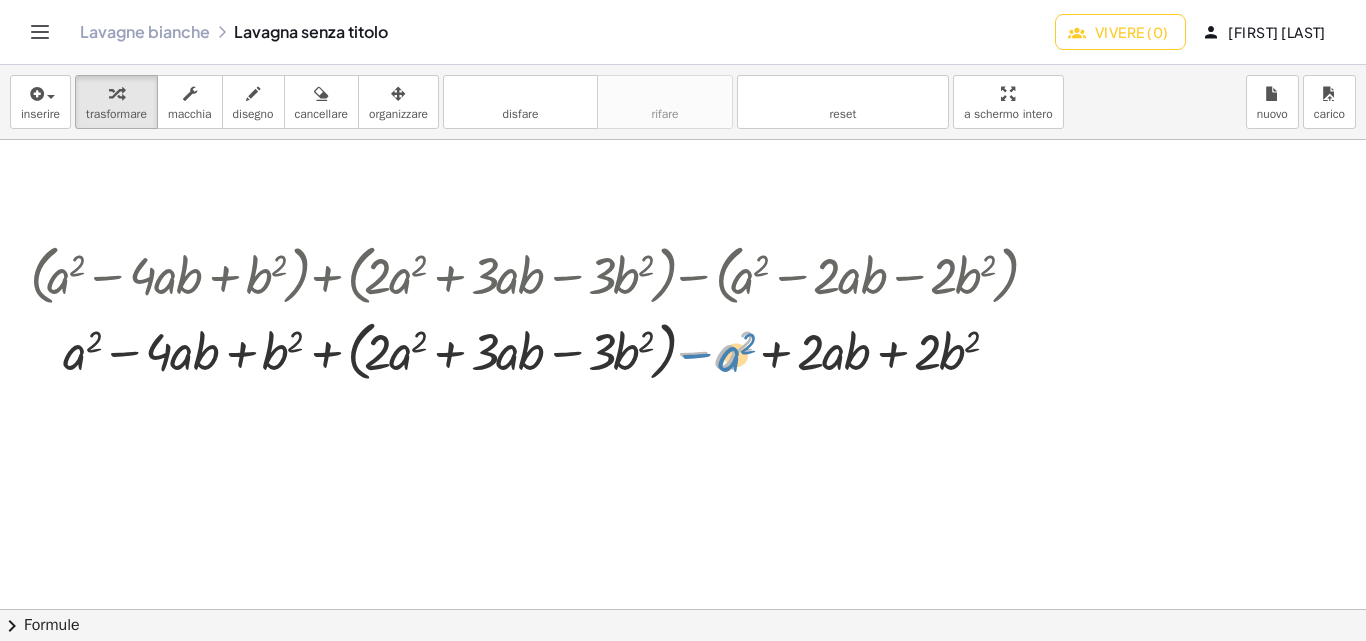 click at bounding box center [538, 350] 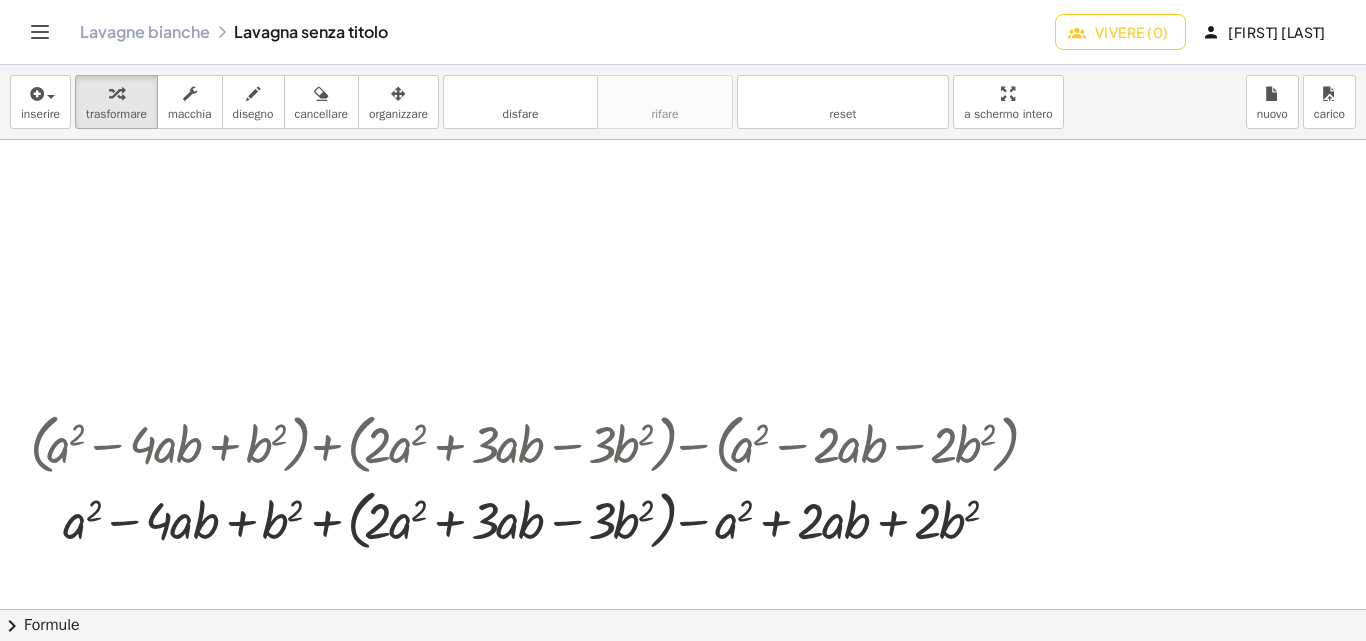 scroll, scrollTop: 338, scrollLeft: 0, axis: vertical 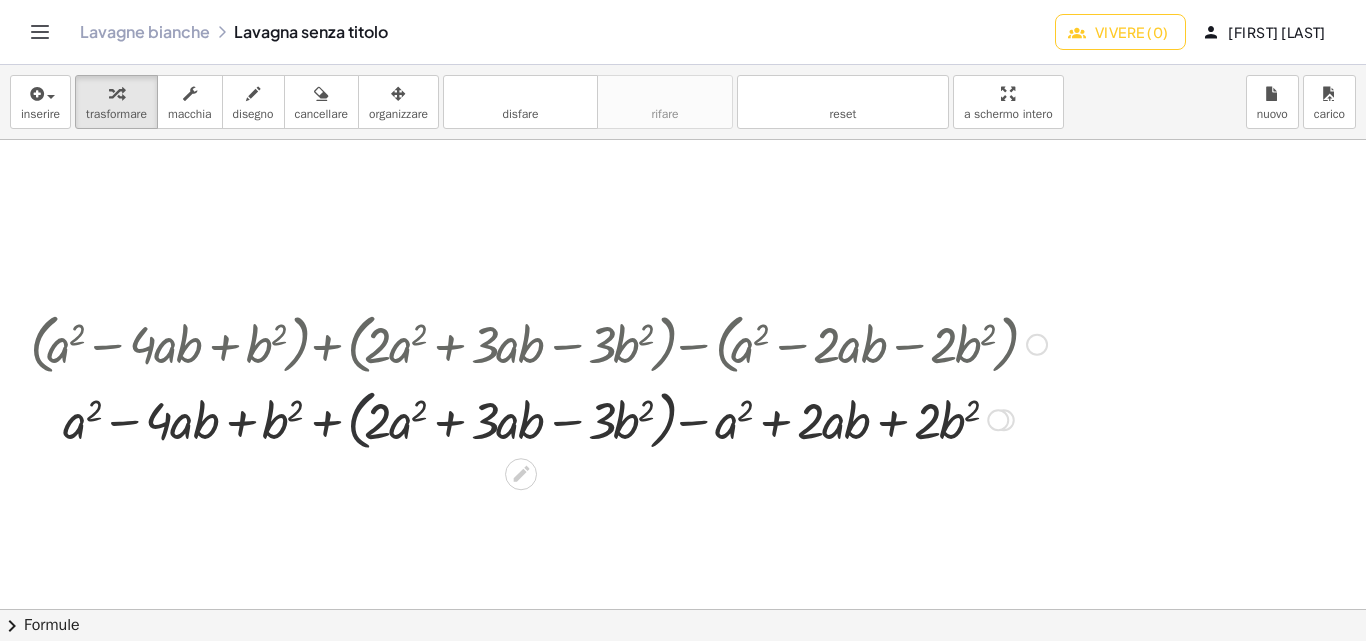 click at bounding box center [538, 419] 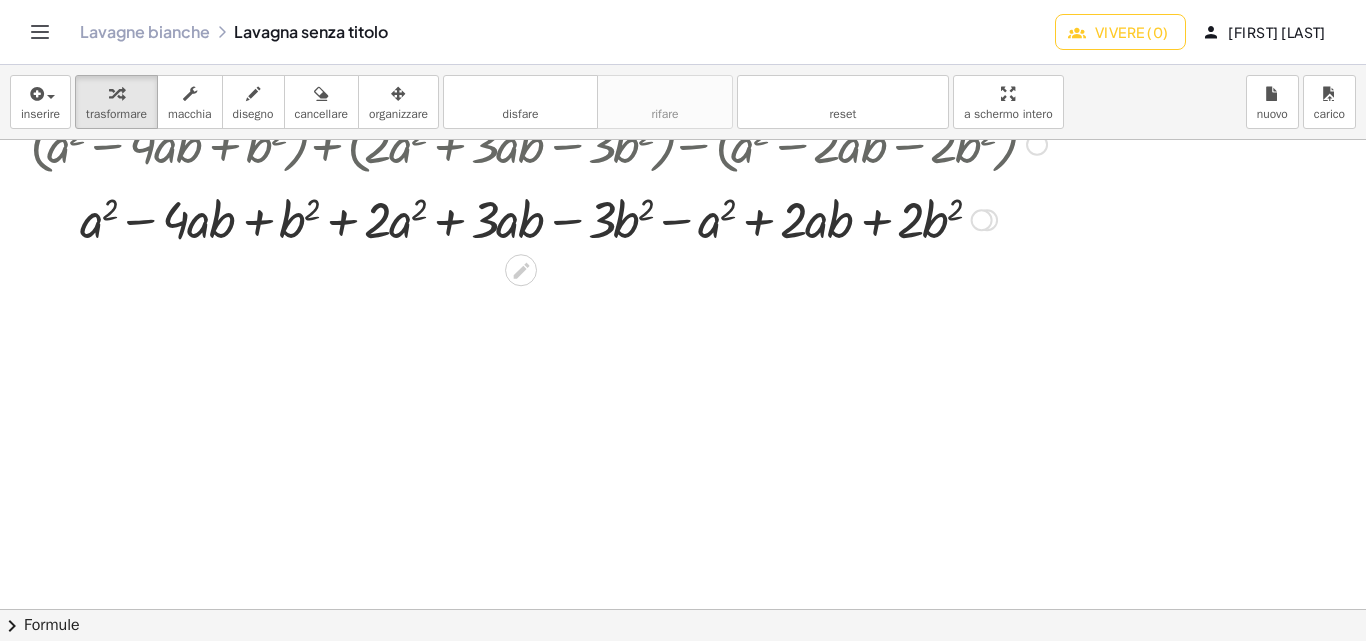 scroll, scrollTop: 438, scrollLeft: 0, axis: vertical 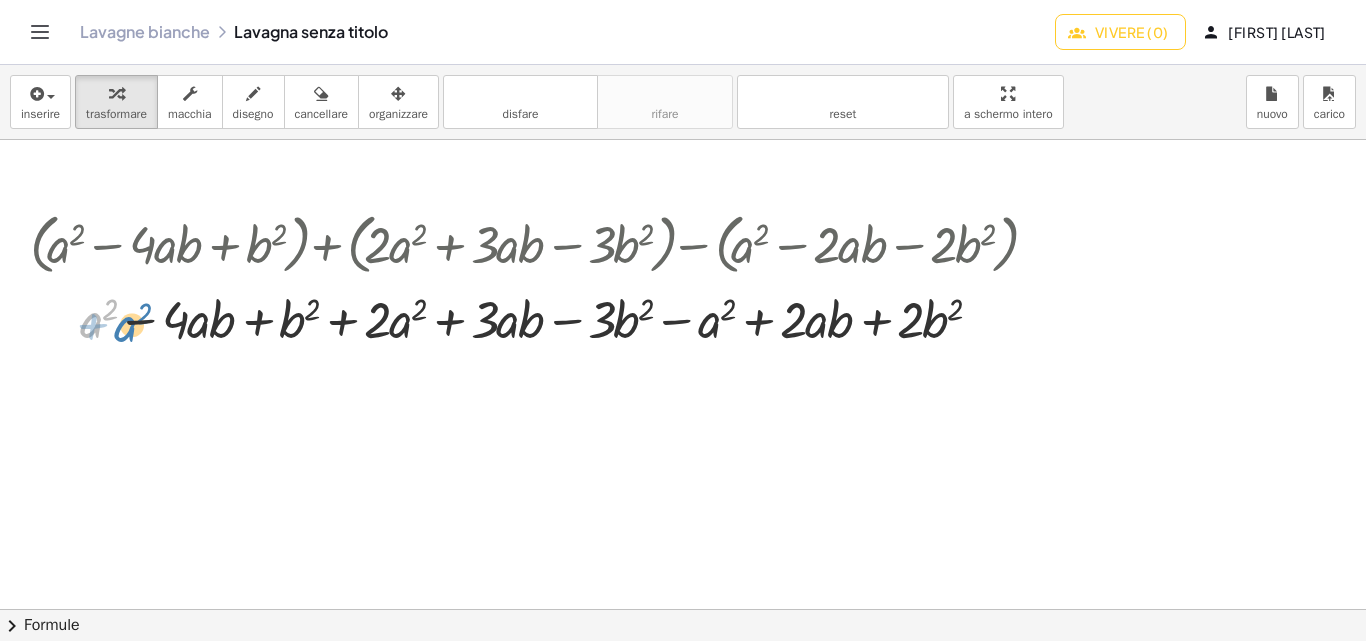 drag, startPoint x: 89, startPoint y: 324, endPoint x: 121, endPoint y: 326, distance: 32.06244 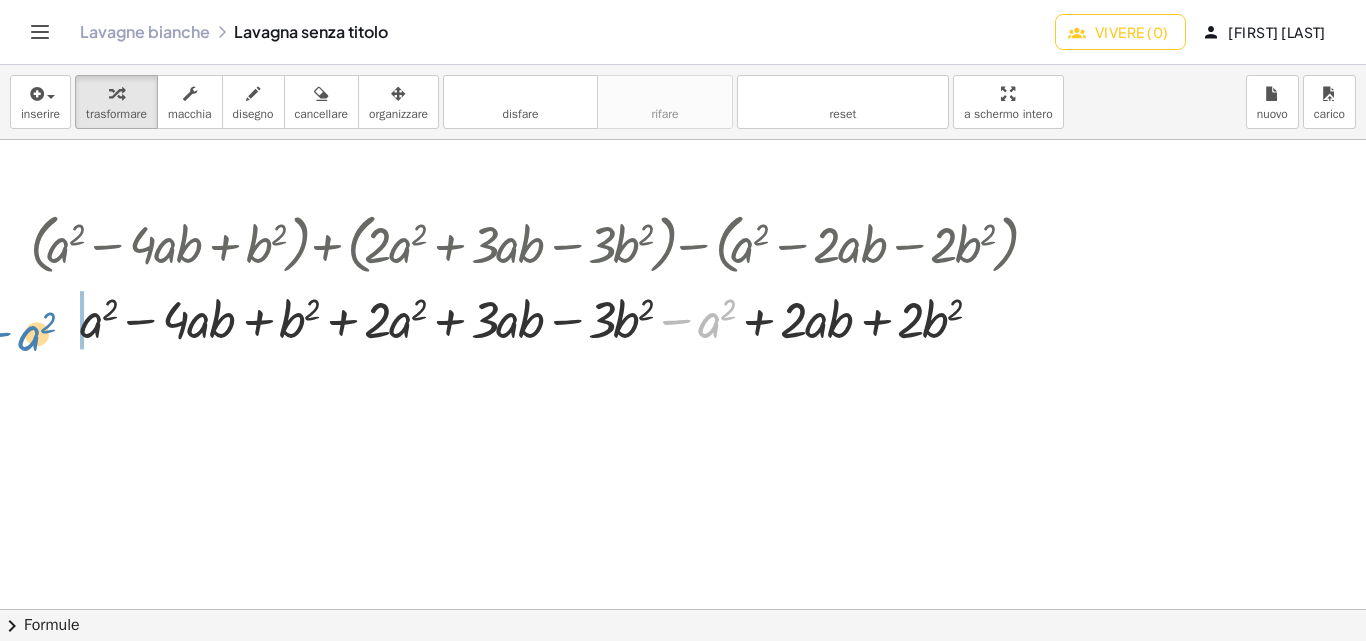 drag, startPoint x: 699, startPoint y: 329, endPoint x: 19, endPoint y: 341, distance: 680.1059 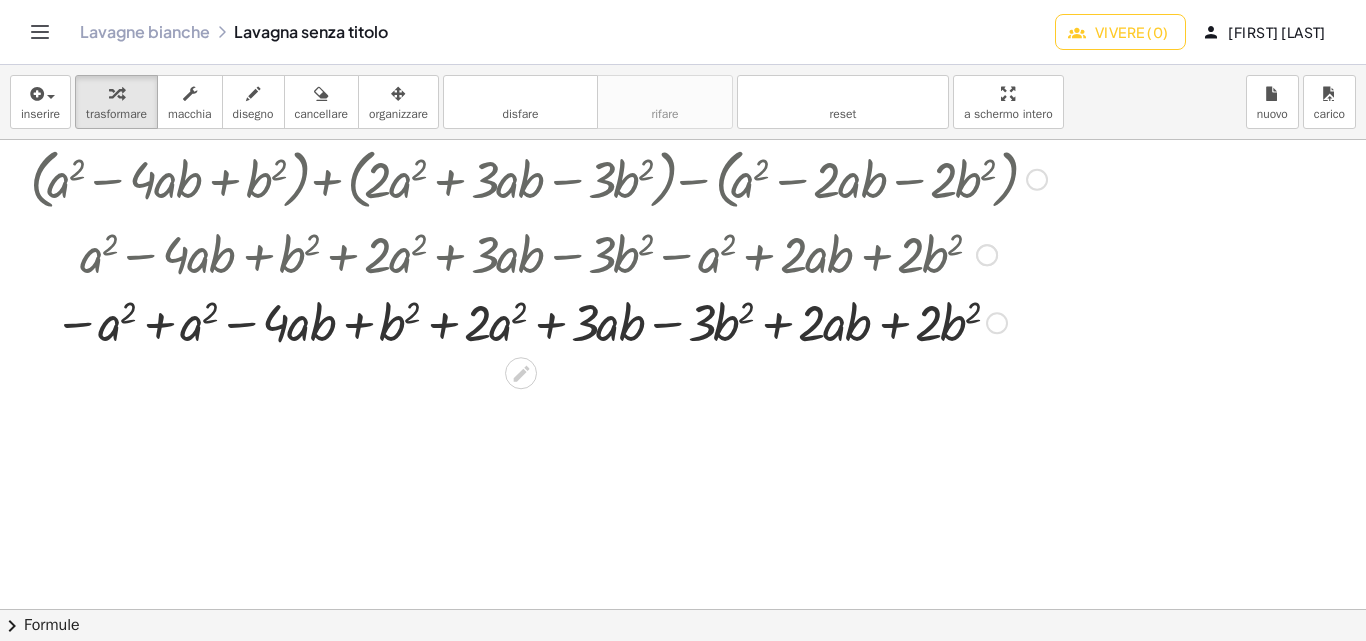 scroll, scrollTop: 538, scrollLeft: 0, axis: vertical 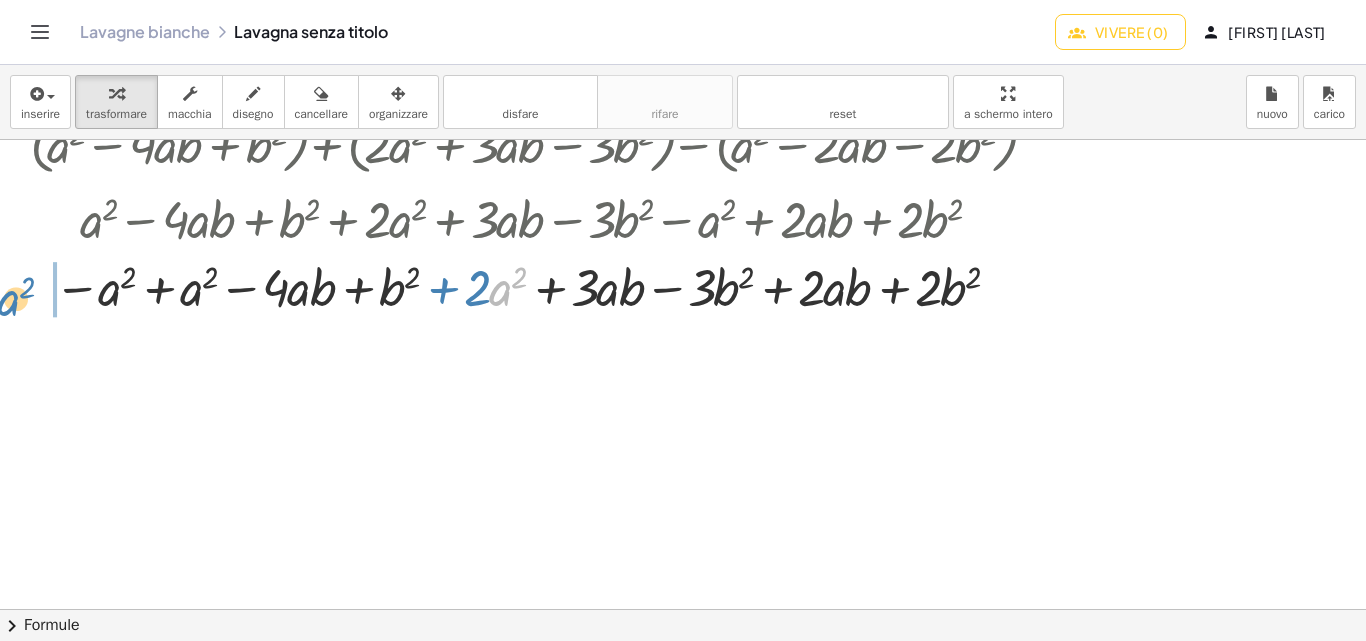 drag, startPoint x: 496, startPoint y: 300, endPoint x: 4, endPoint y: 309, distance: 492.0823 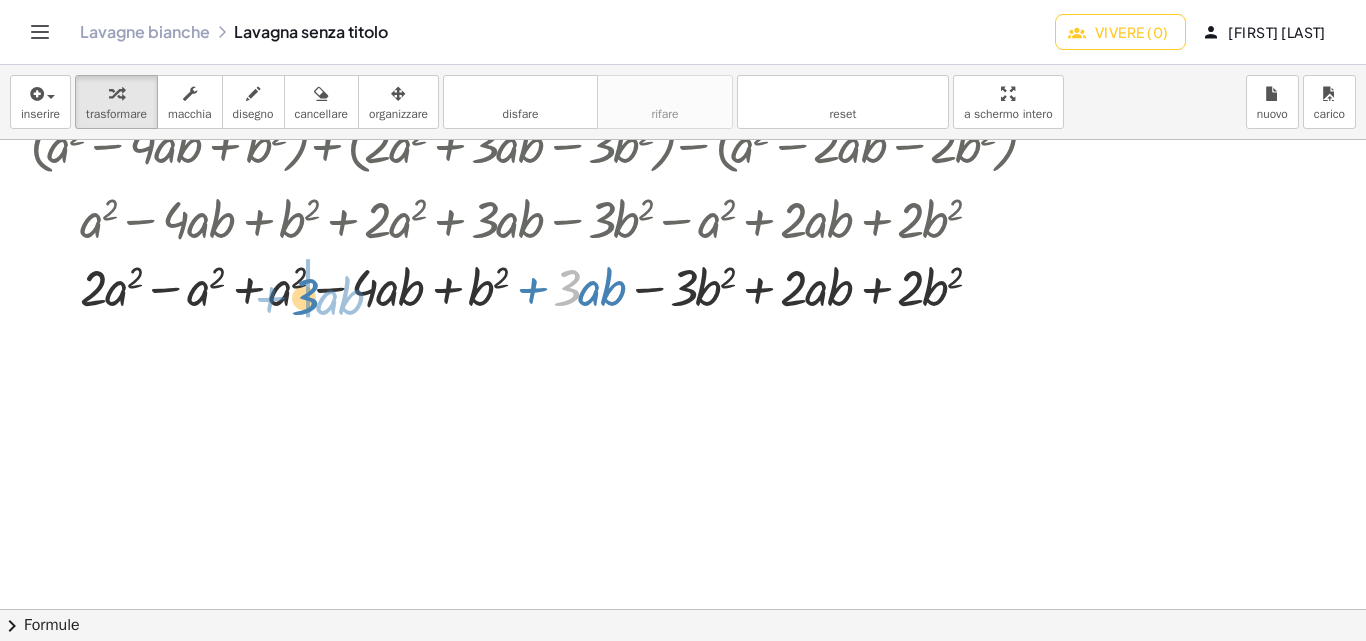 drag, startPoint x: 577, startPoint y: 287, endPoint x: 315, endPoint y: 296, distance: 262.15454 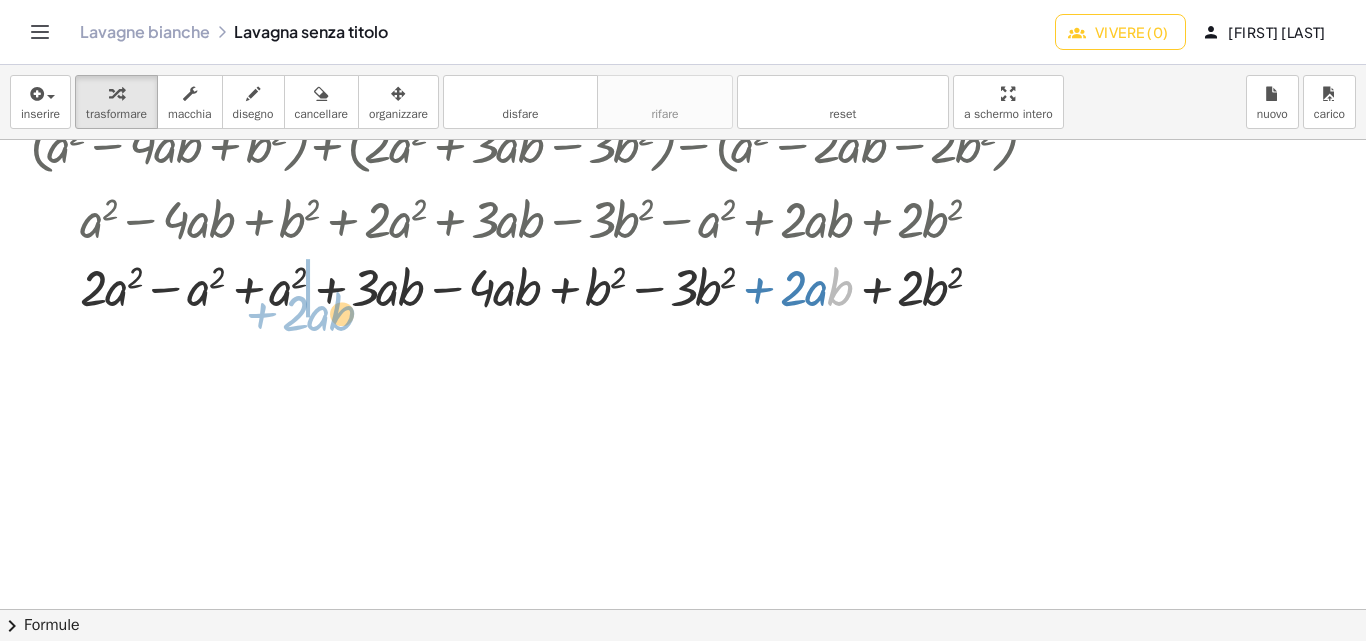 drag, startPoint x: 830, startPoint y: 299, endPoint x: 332, endPoint y: 324, distance: 498.6271 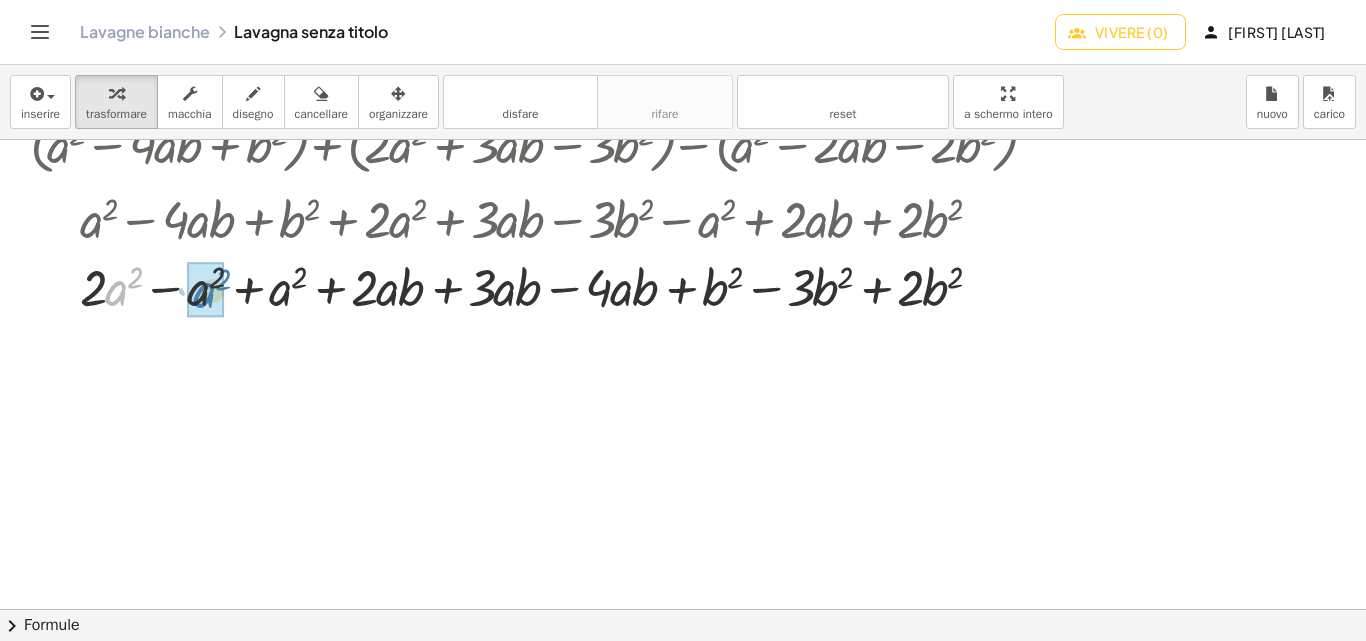 drag, startPoint x: 119, startPoint y: 292, endPoint x: 207, endPoint y: 294, distance: 88.02273 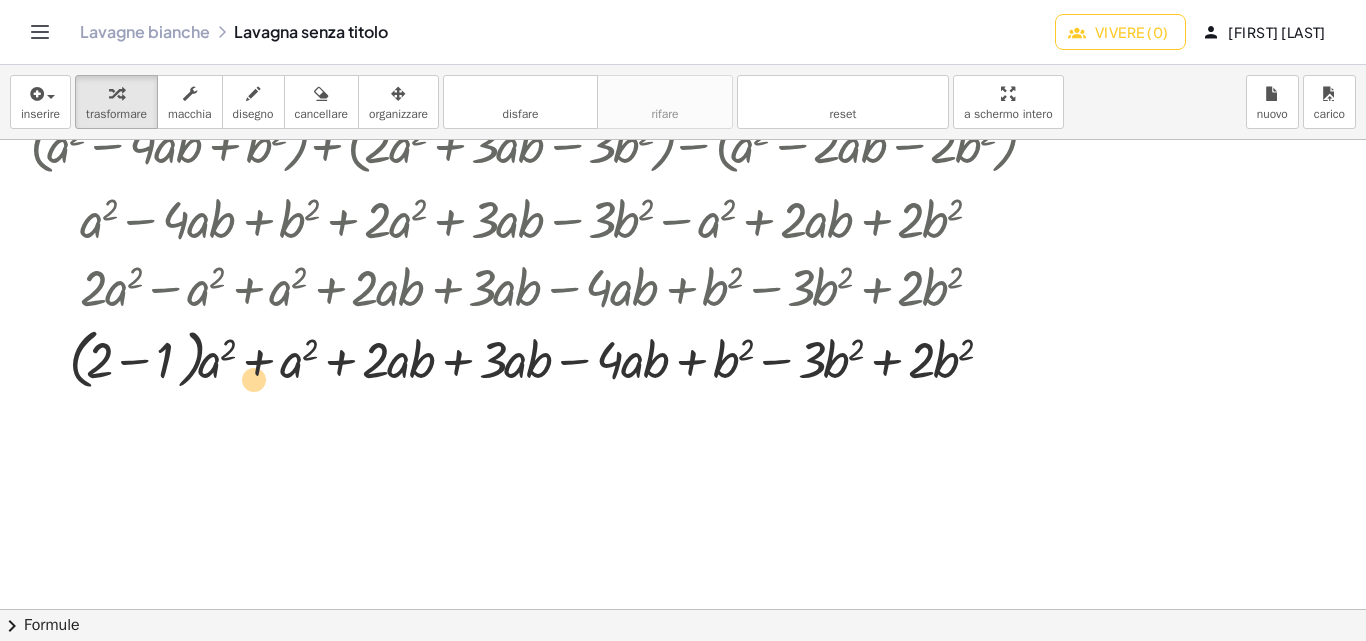 drag, startPoint x: 297, startPoint y: 364, endPoint x: 259, endPoint y: 384, distance: 42.941822 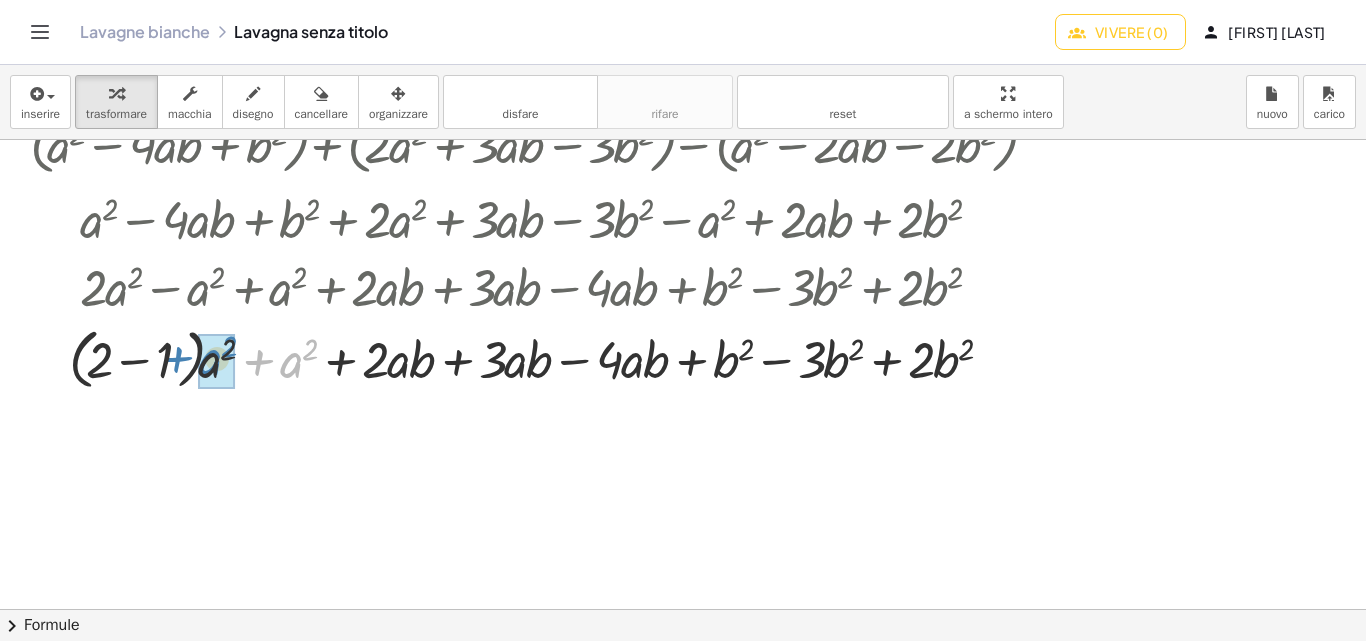 drag, startPoint x: 289, startPoint y: 364, endPoint x: 208, endPoint y: 361, distance: 81.055534 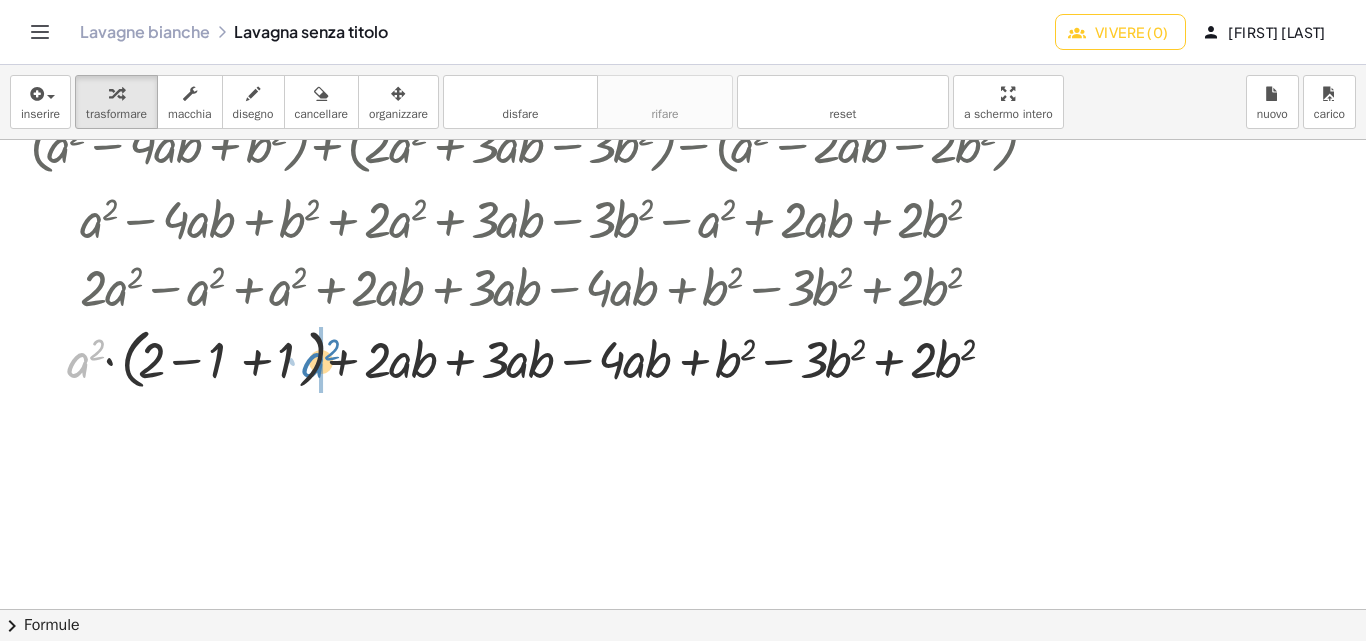 drag, startPoint x: 85, startPoint y: 361, endPoint x: 320, endPoint y: 361, distance: 235 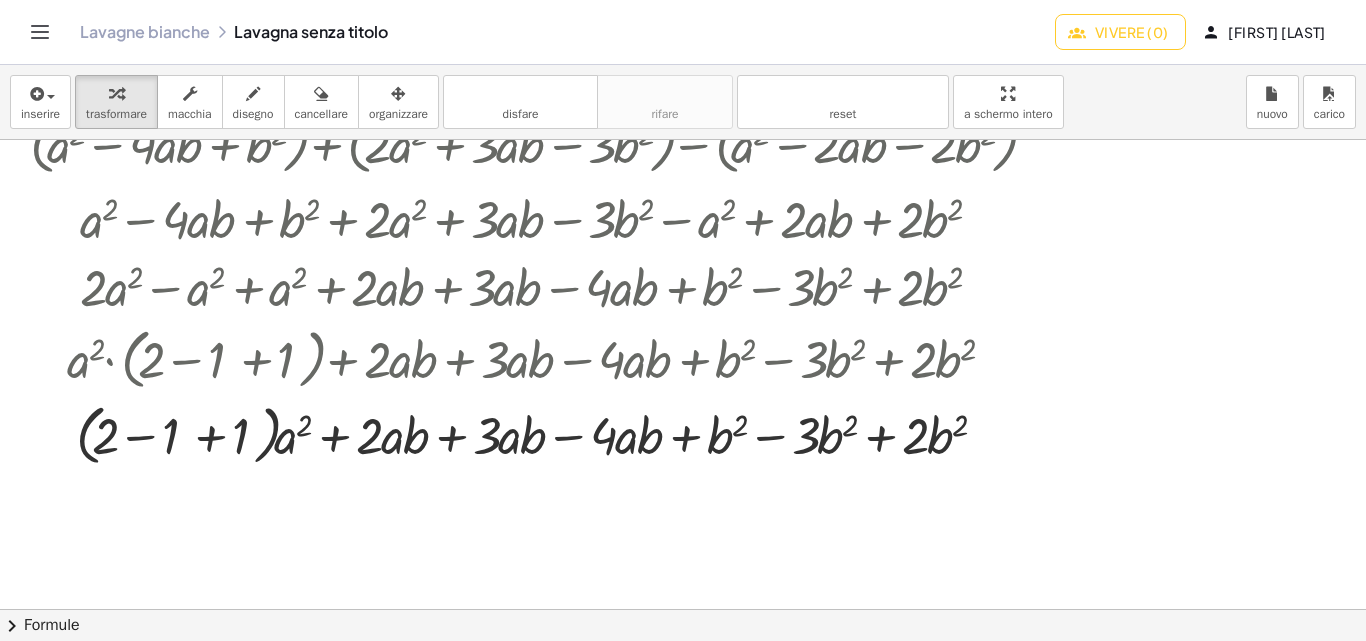 scroll, scrollTop: 638, scrollLeft: 0, axis: vertical 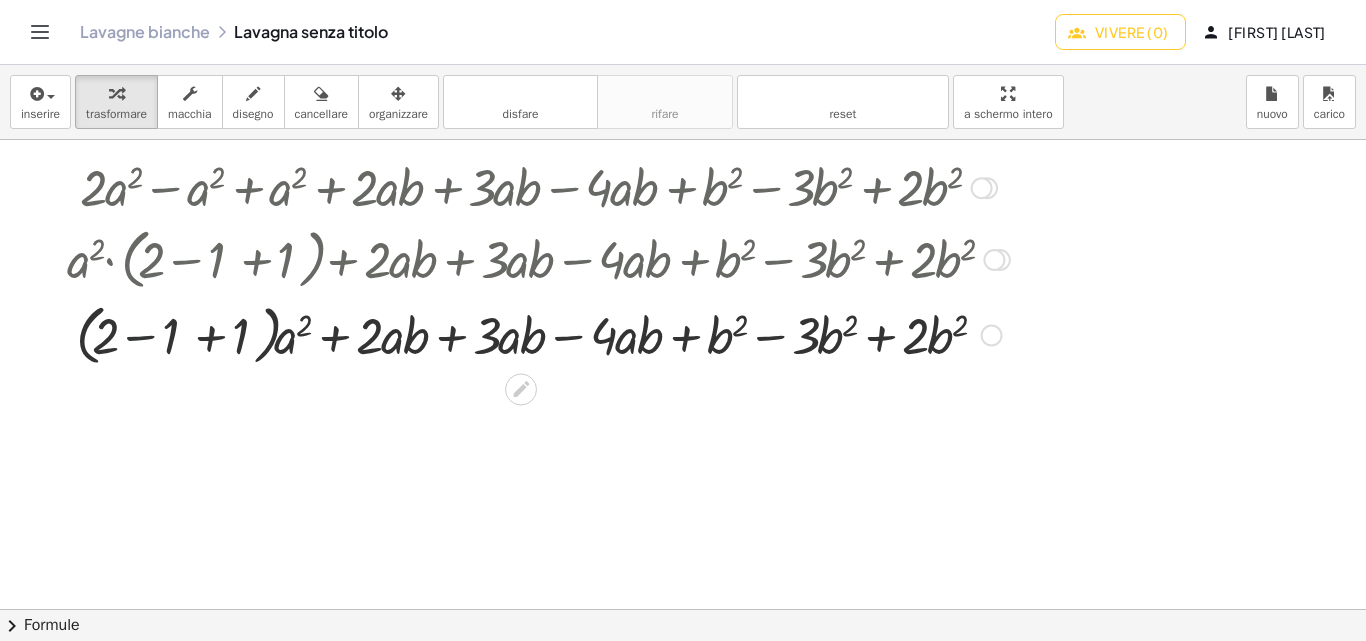 click at bounding box center [538, 334] 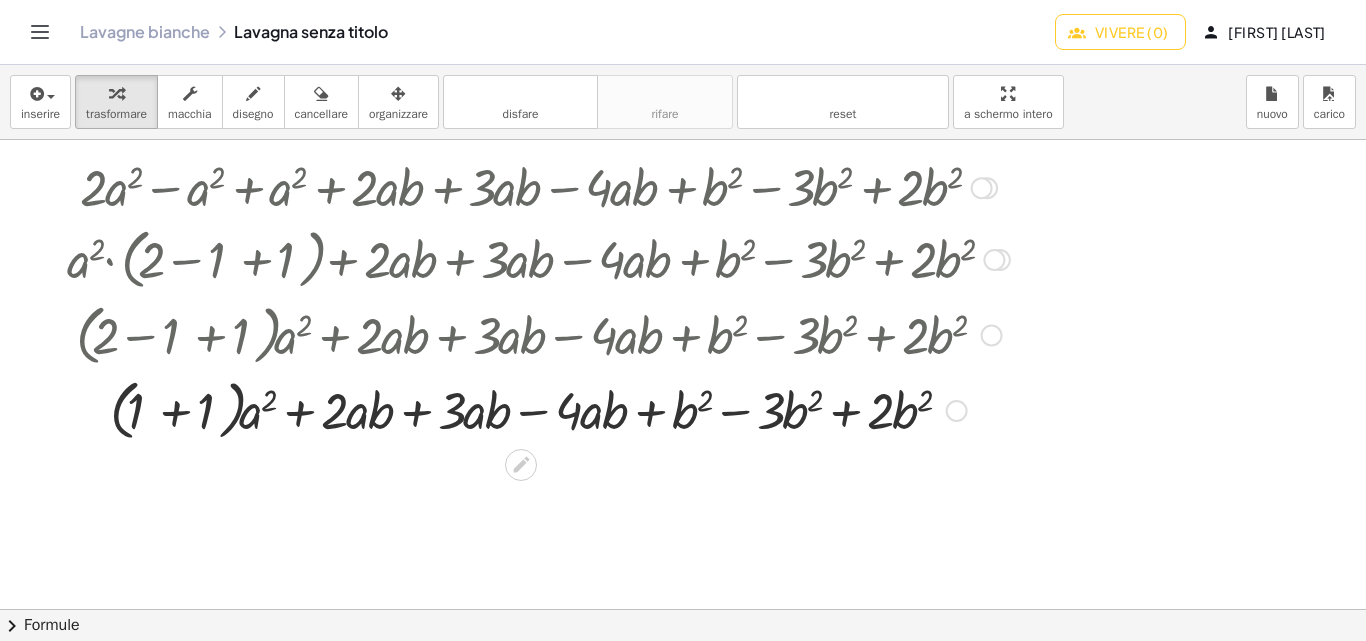 scroll, scrollTop: 738, scrollLeft: 0, axis: vertical 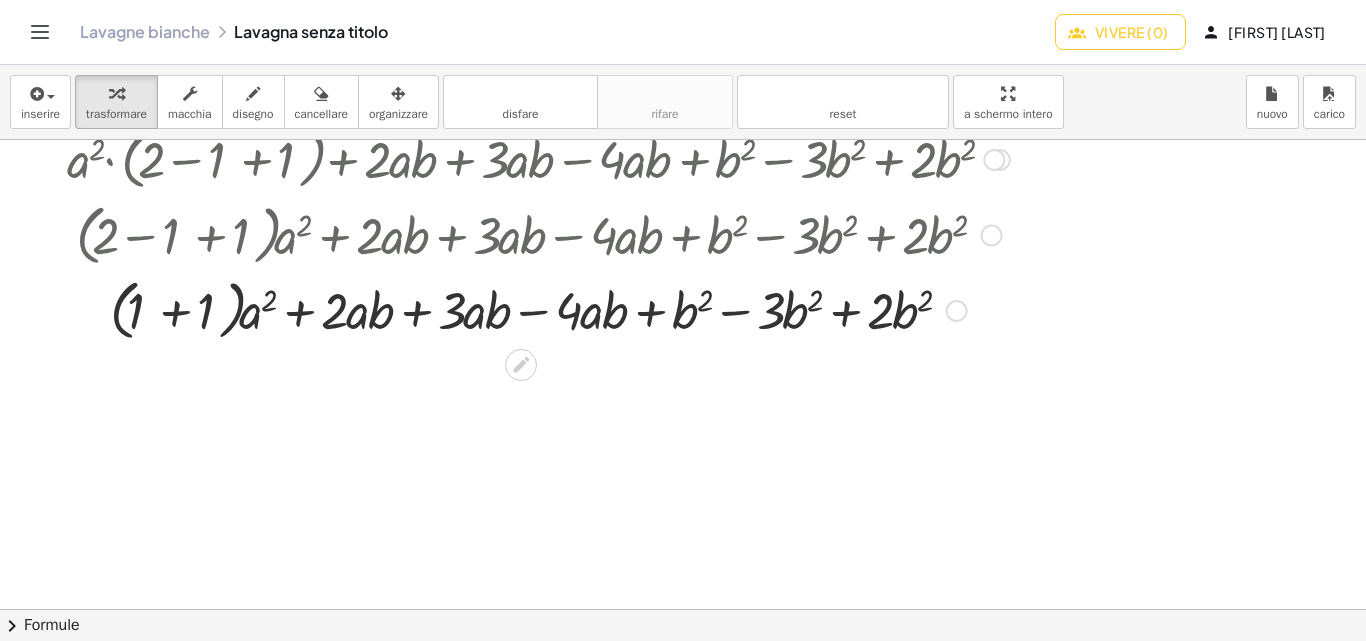 click at bounding box center (538, 309) 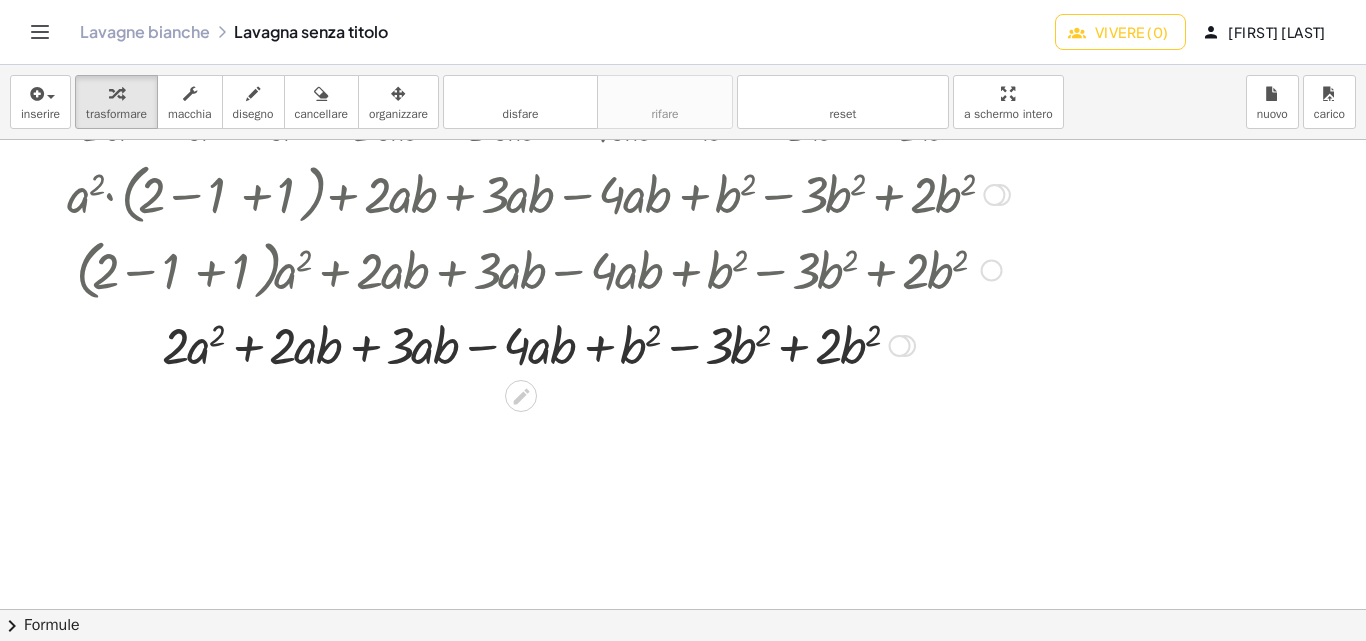 scroll, scrollTop: 738, scrollLeft: 0, axis: vertical 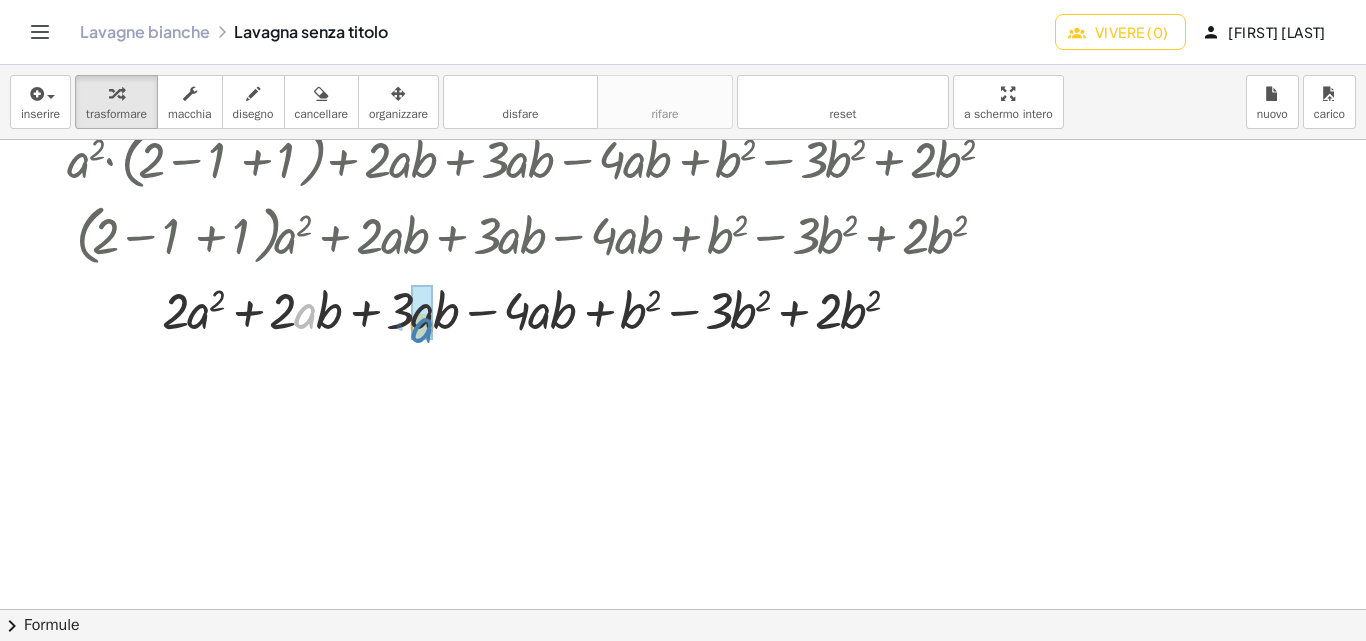 drag, startPoint x: 299, startPoint y: 319, endPoint x: 416, endPoint y: 333, distance: 117.83463 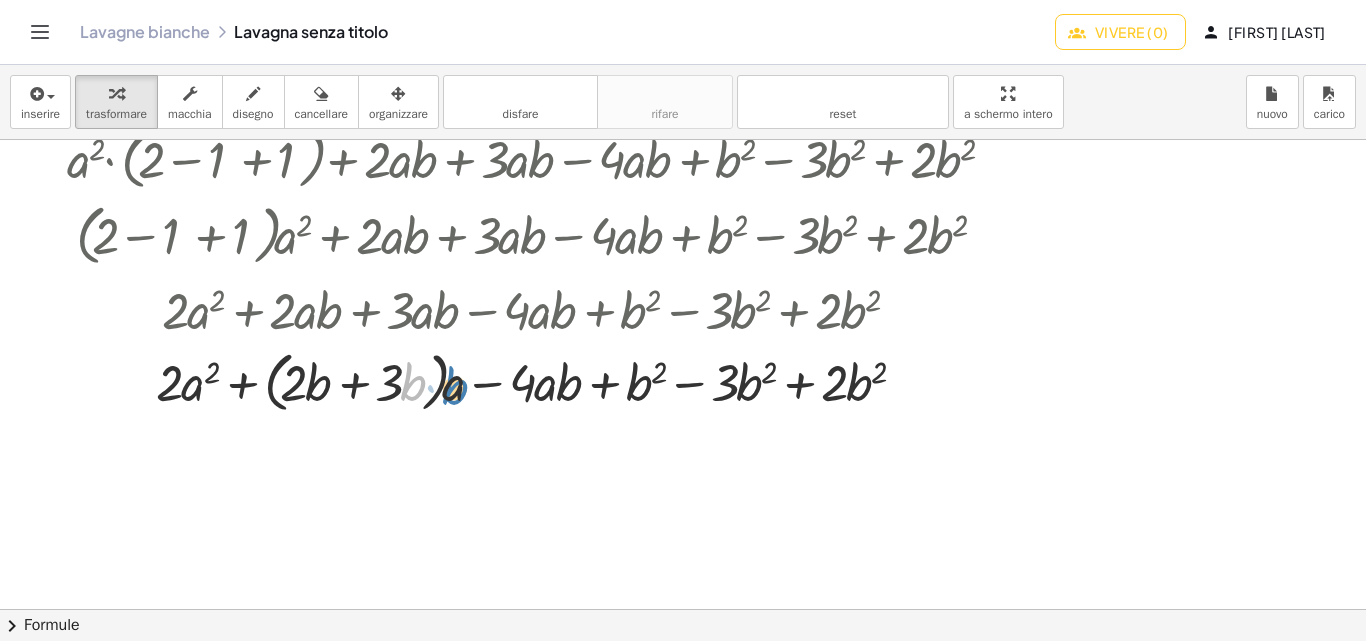 drag, startPoint x: 408, startPoint y: 383, endPoint x: 450, endPoint y: 387, distance: 42.190044 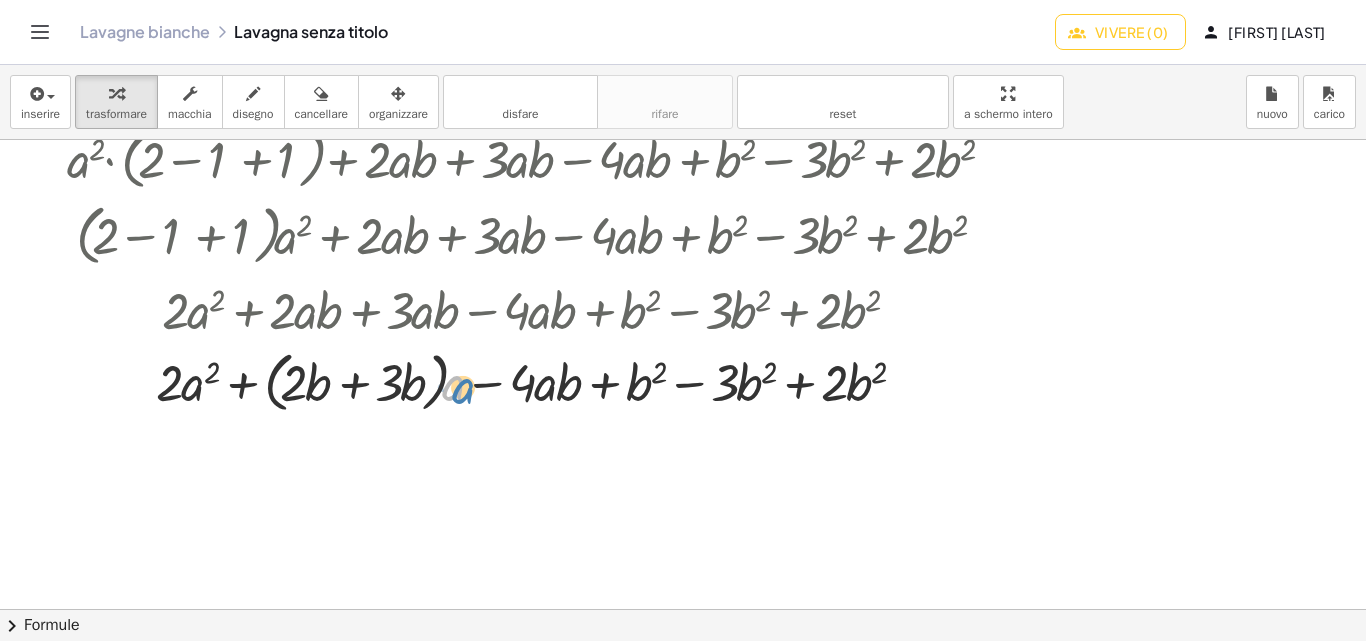 click at bounding box center [538, 381] 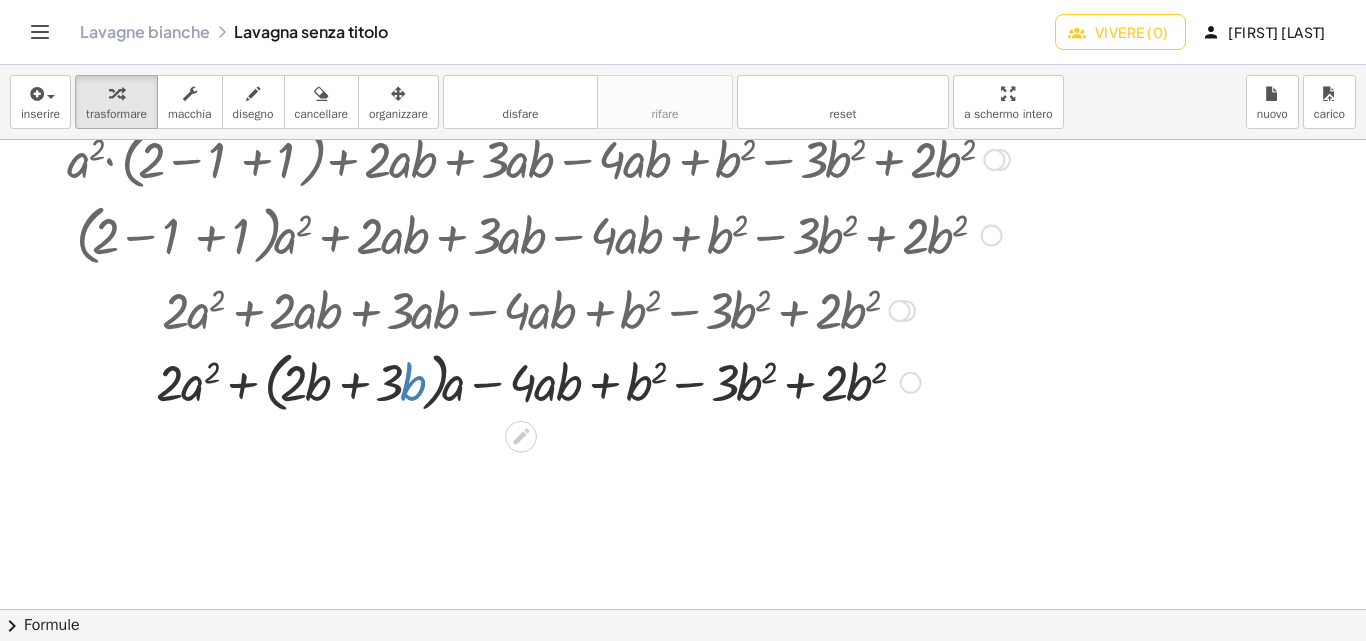 click at bounding box center [538, 381] 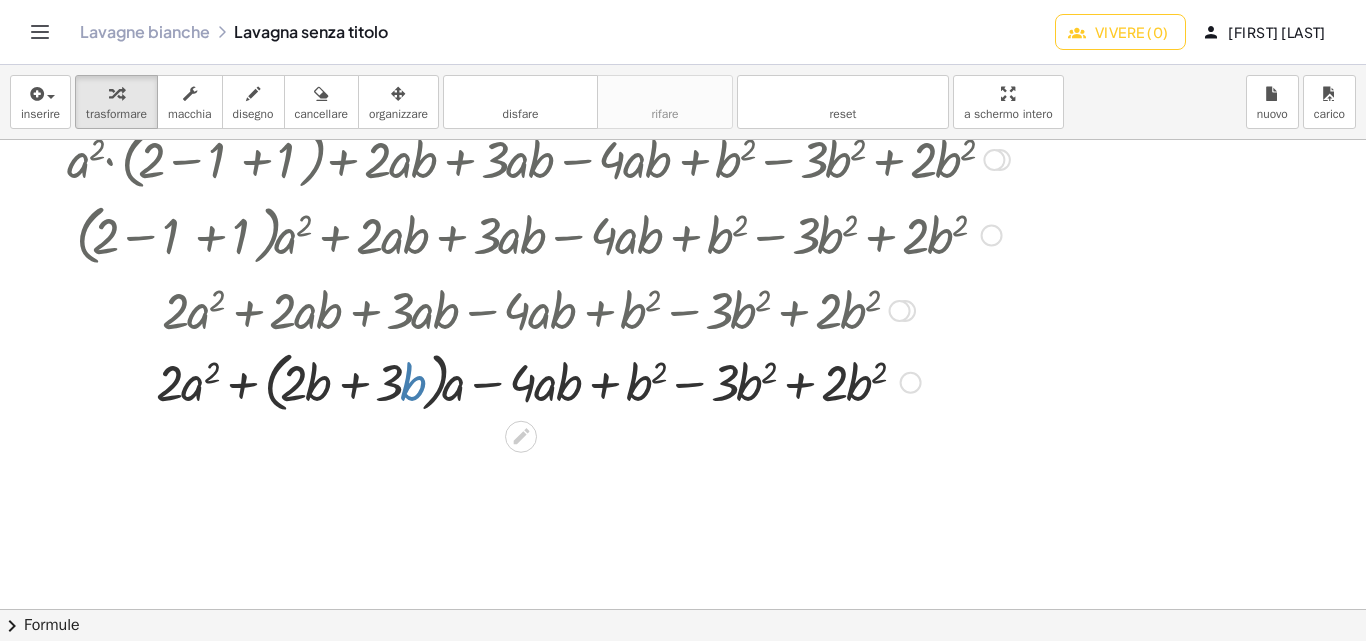 click at bounding box center (538, 381) 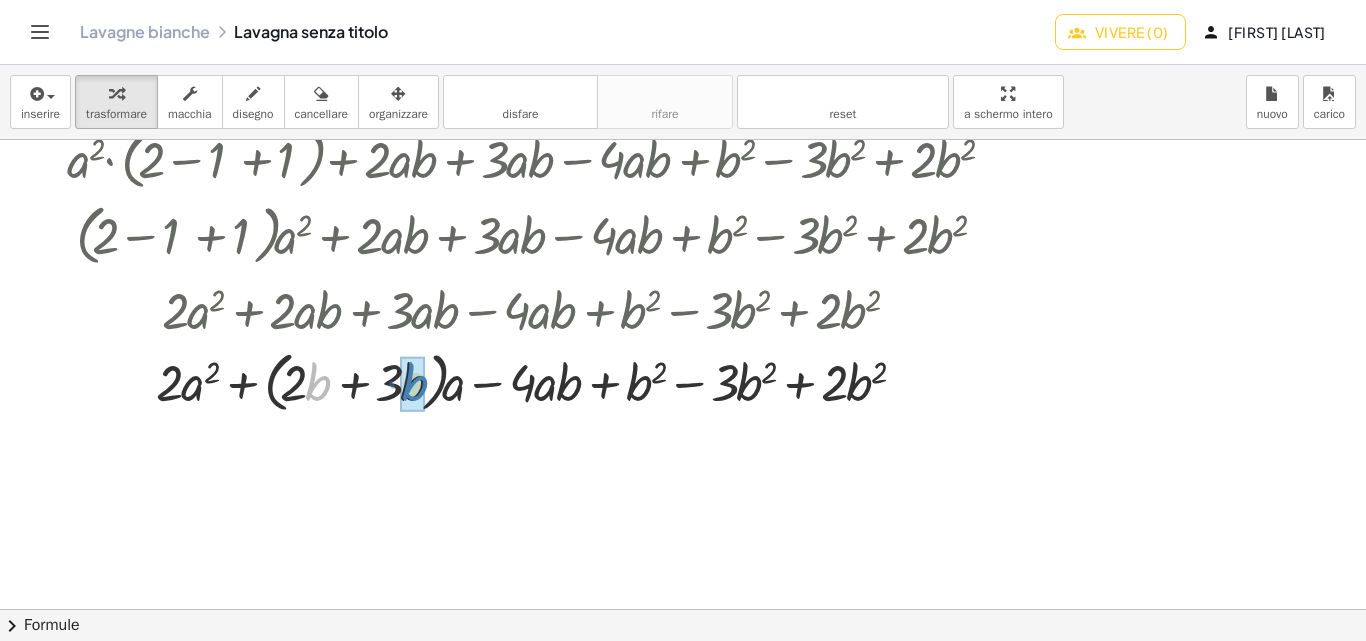 drag, startPoint x: 318, startPoint y: 378, endPoint x: 415, endPoint y: 378, distance: 97 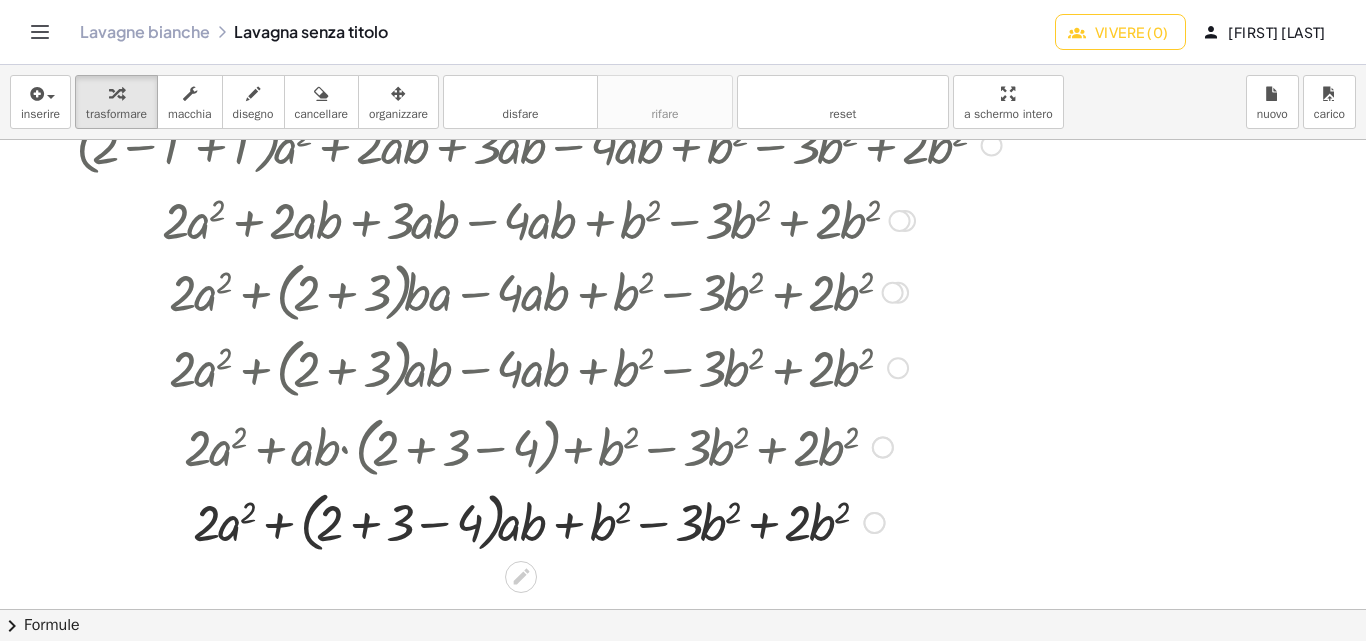 scroll, scrollTop: 838, scrollLeft: 0, axis: vertical 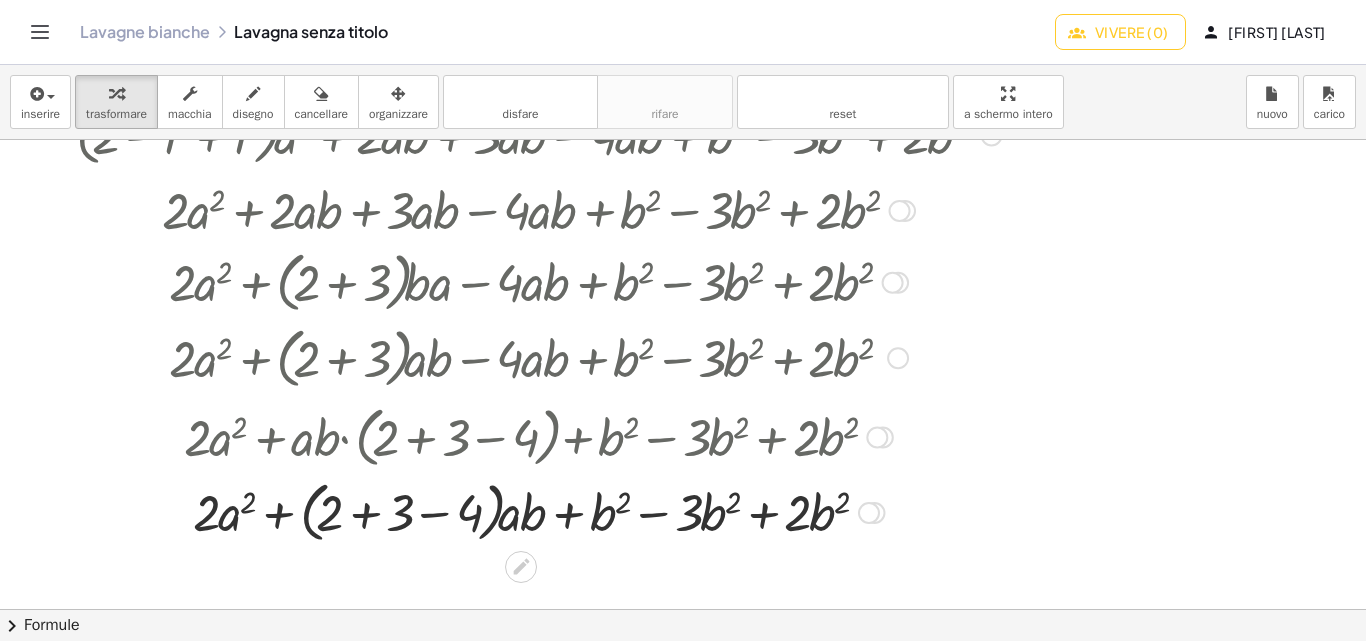 click at bounding box center (538, 511) 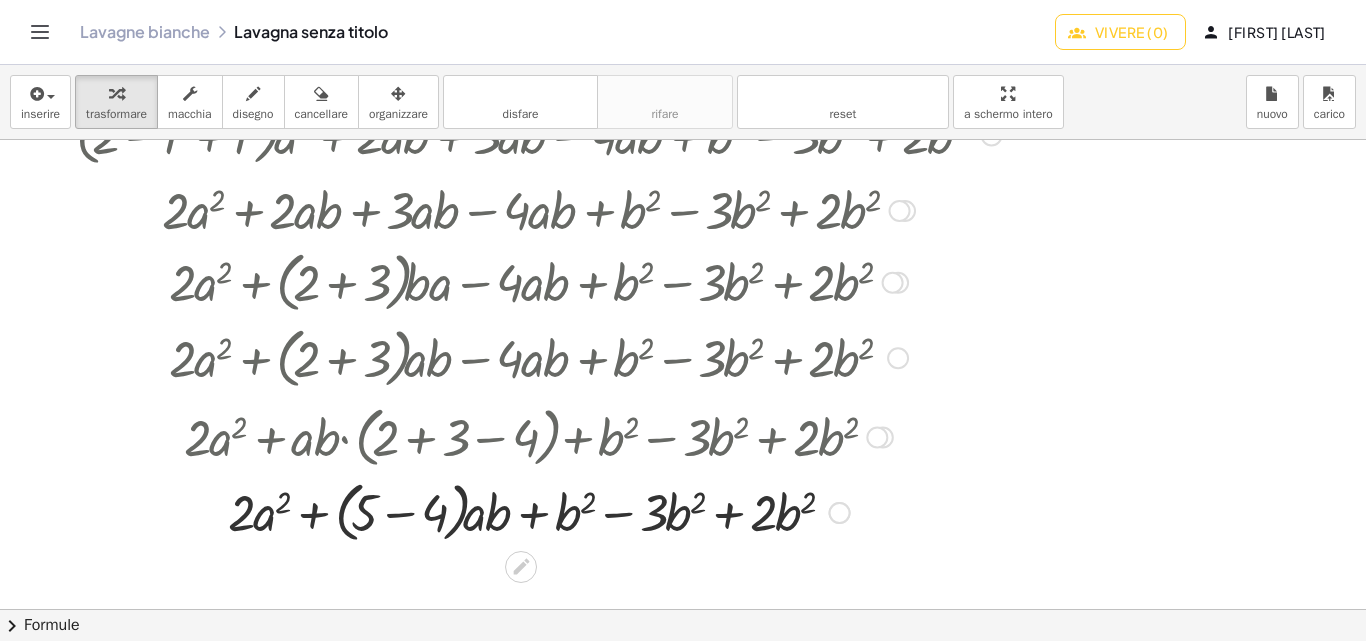 click at bounding box center [538, 511] 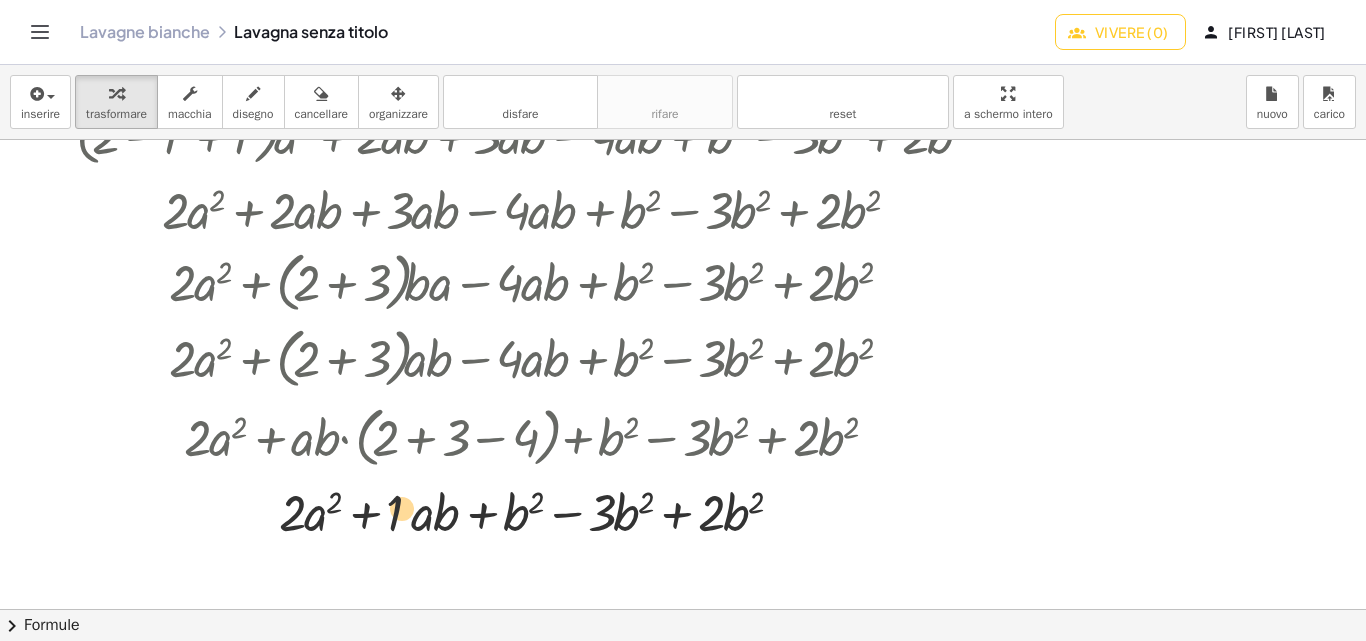 click at bounding box center (538, 511) 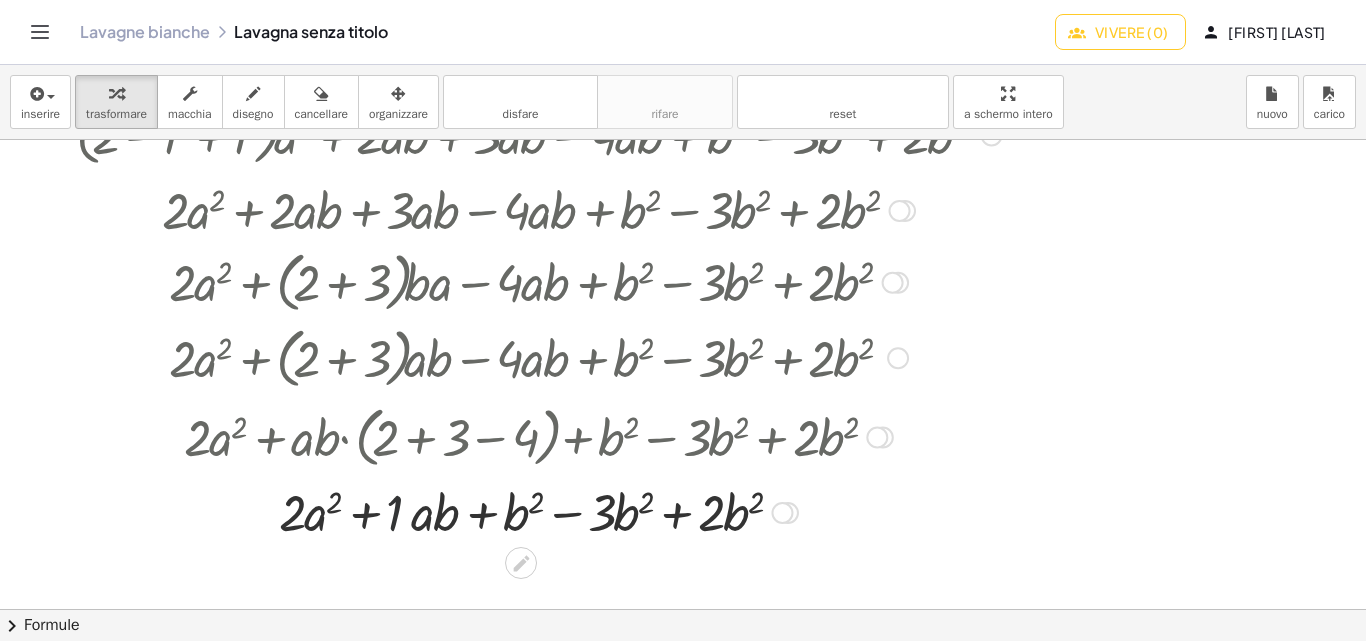click at bounding box center (538, 511) 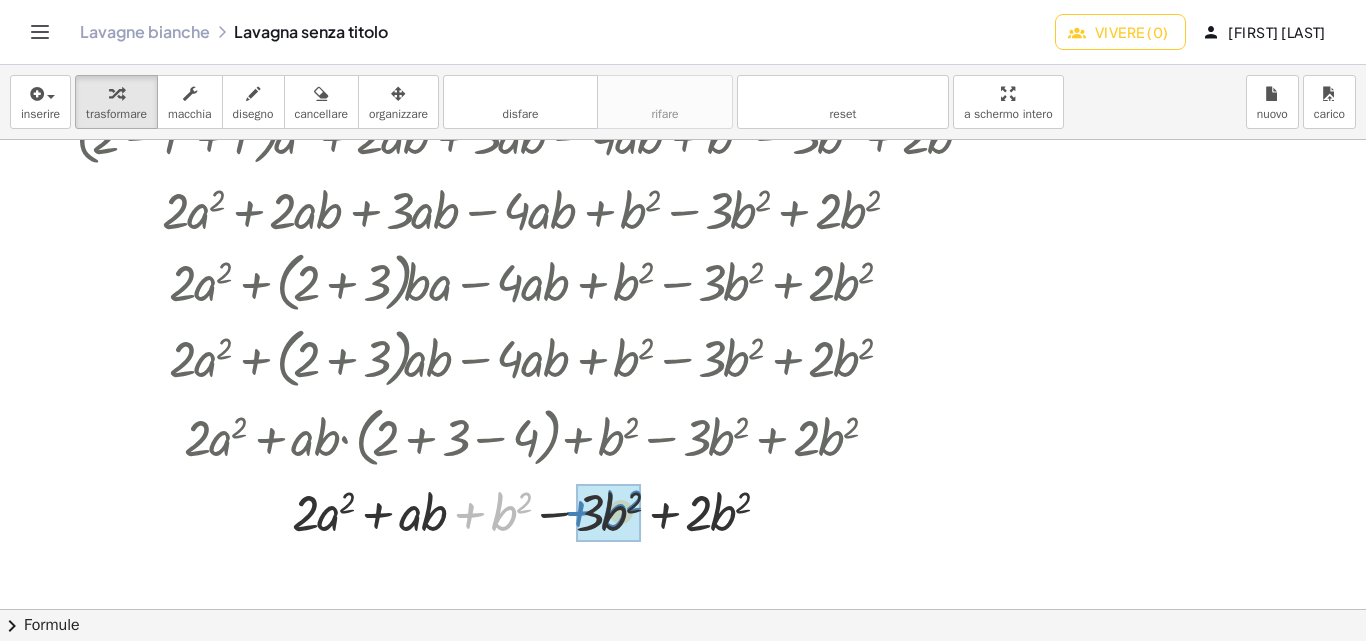drag, startPoint x: 496, startPoint y: 513, endPoint x: 606, endPoint y: 511, distance: 110.01818 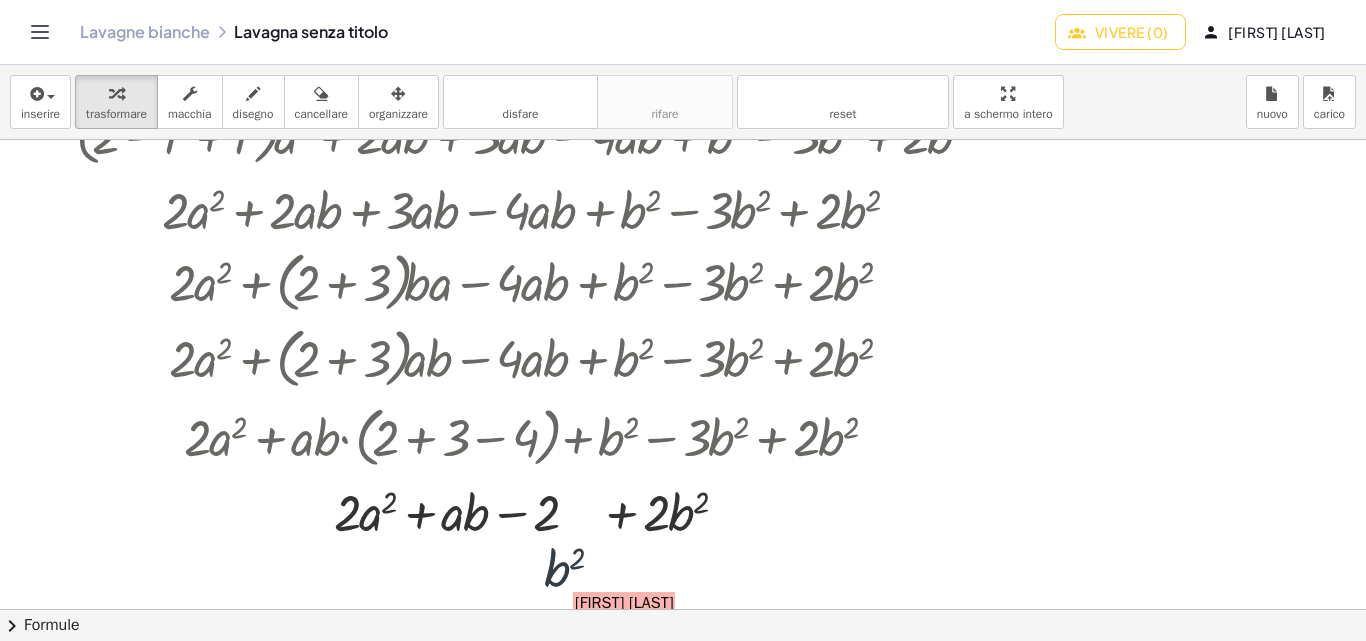 scroll, scrollTop: 938, scrollLeft: 0, axis: vertical 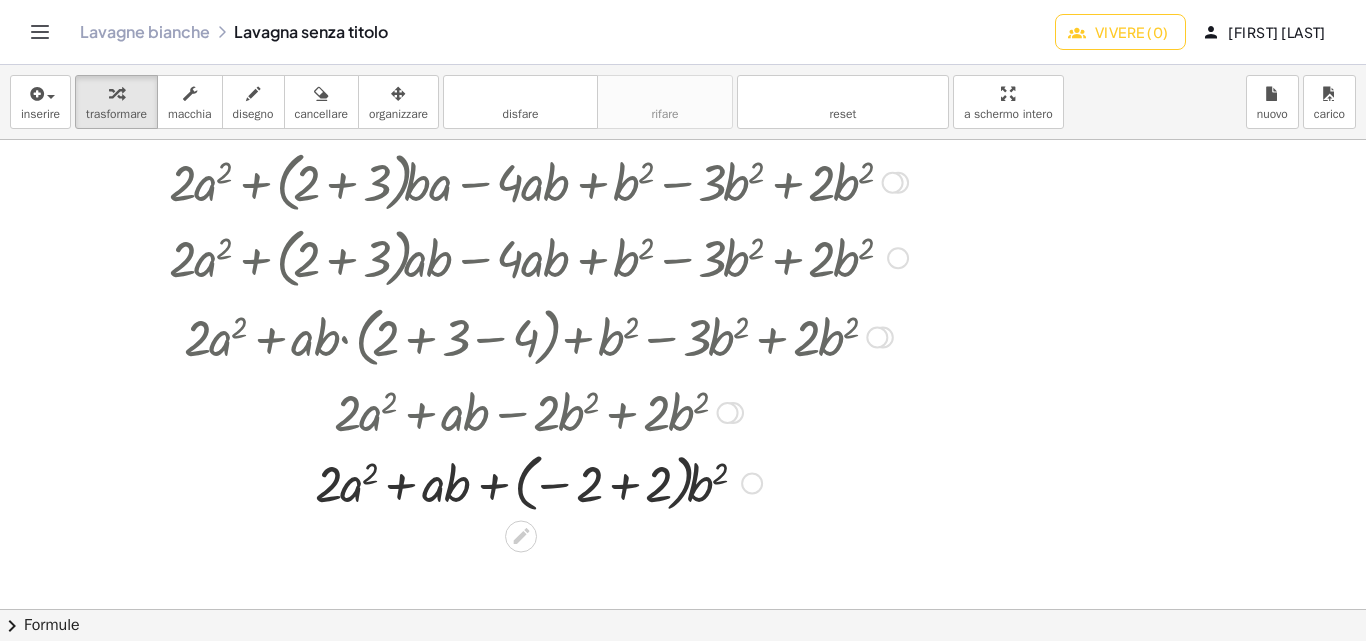 click at bounding box center (538, 481) 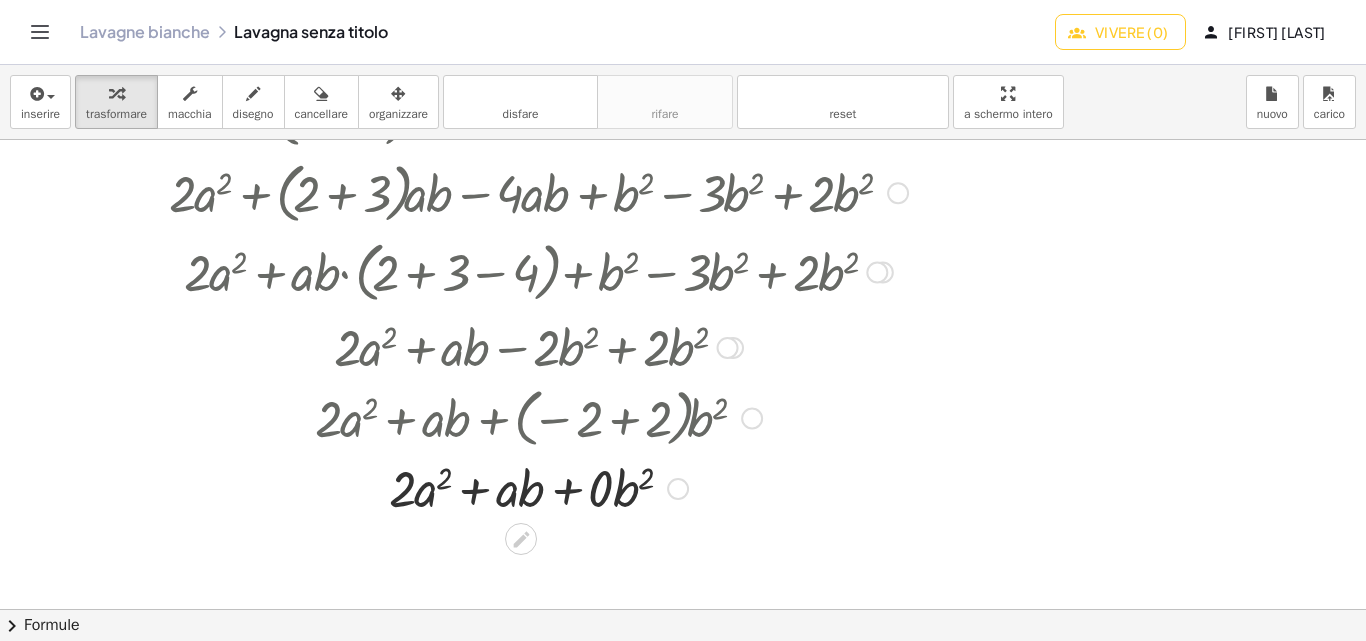 scroll, scrollTop: 1038, scrollLeft: 0, axis: vertical 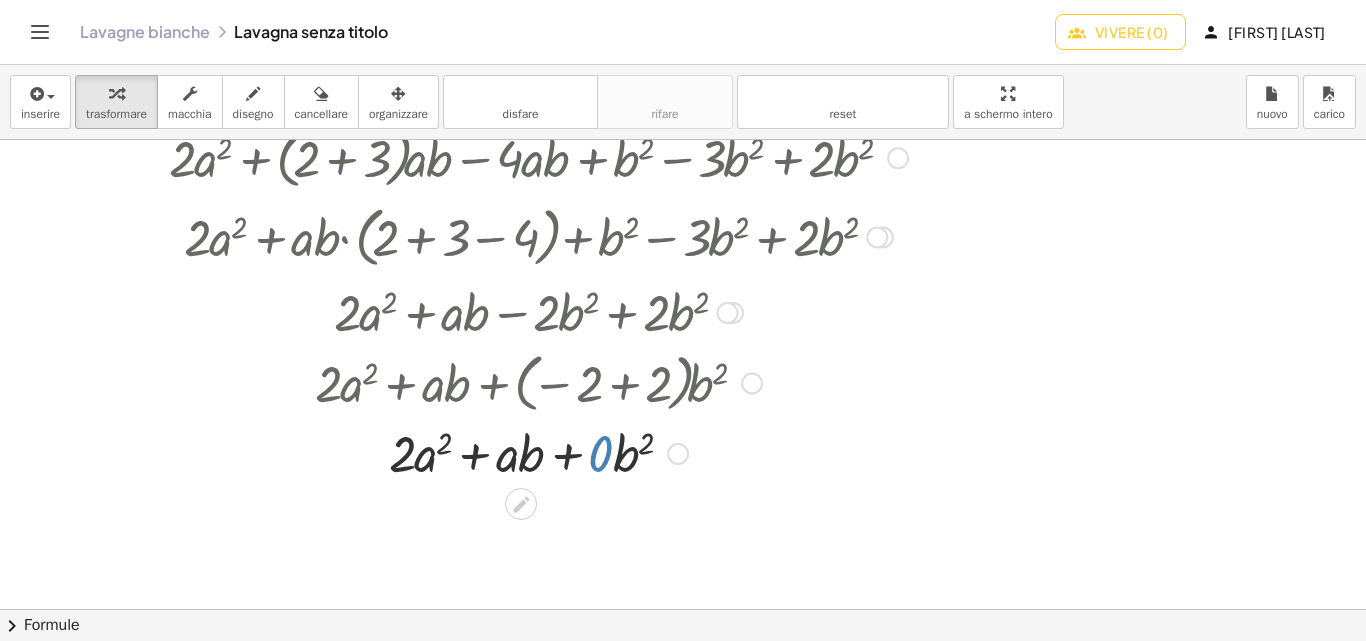click at bounding box center (538, 452) 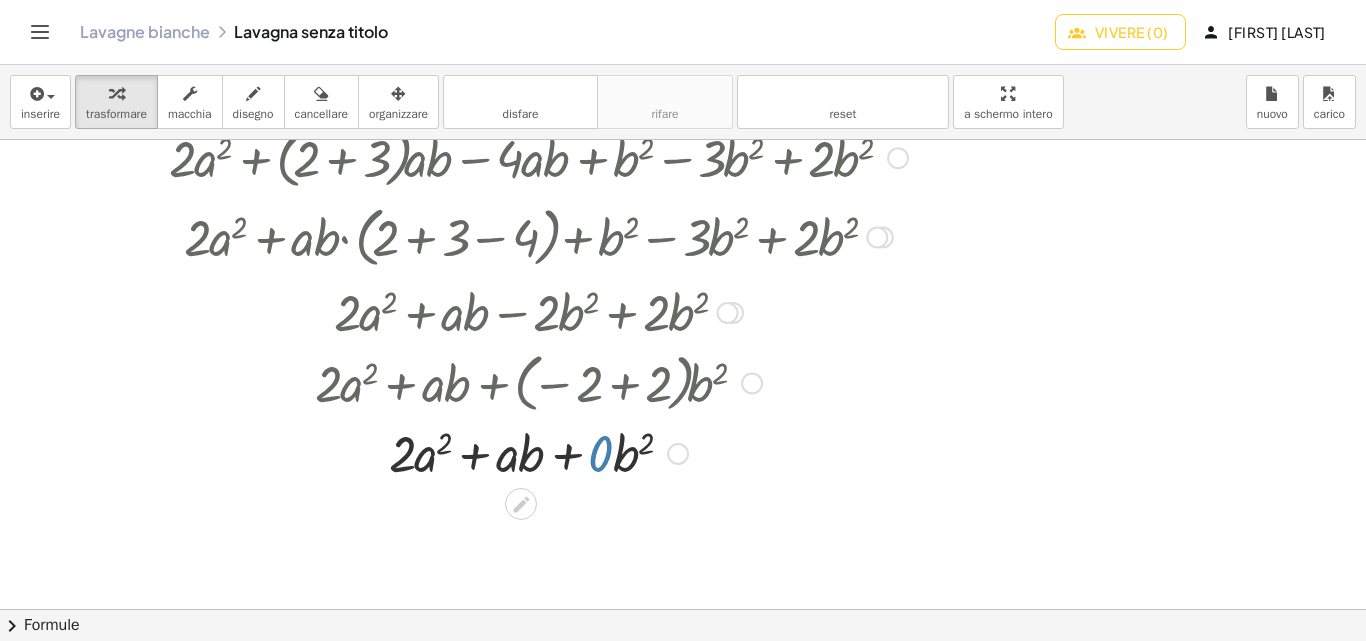 click at bounding box center (538, 452) 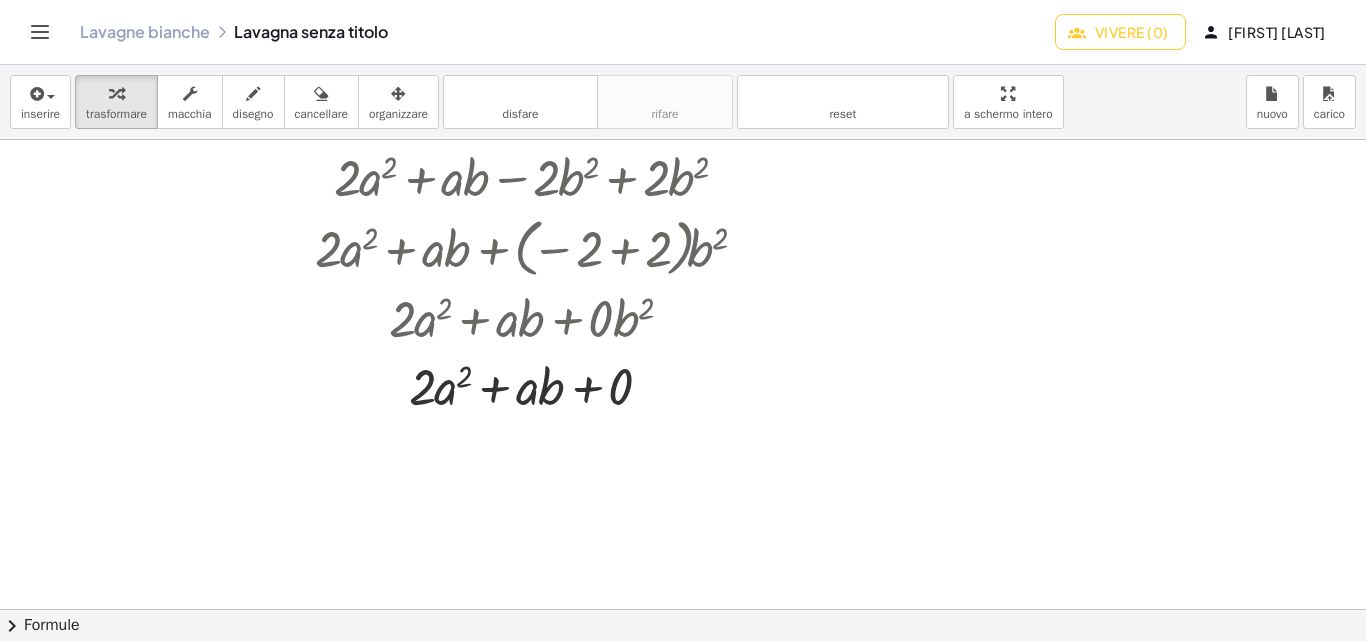 scroll, scrollTop: 1138, scrollLeft: 0, axis: vertical 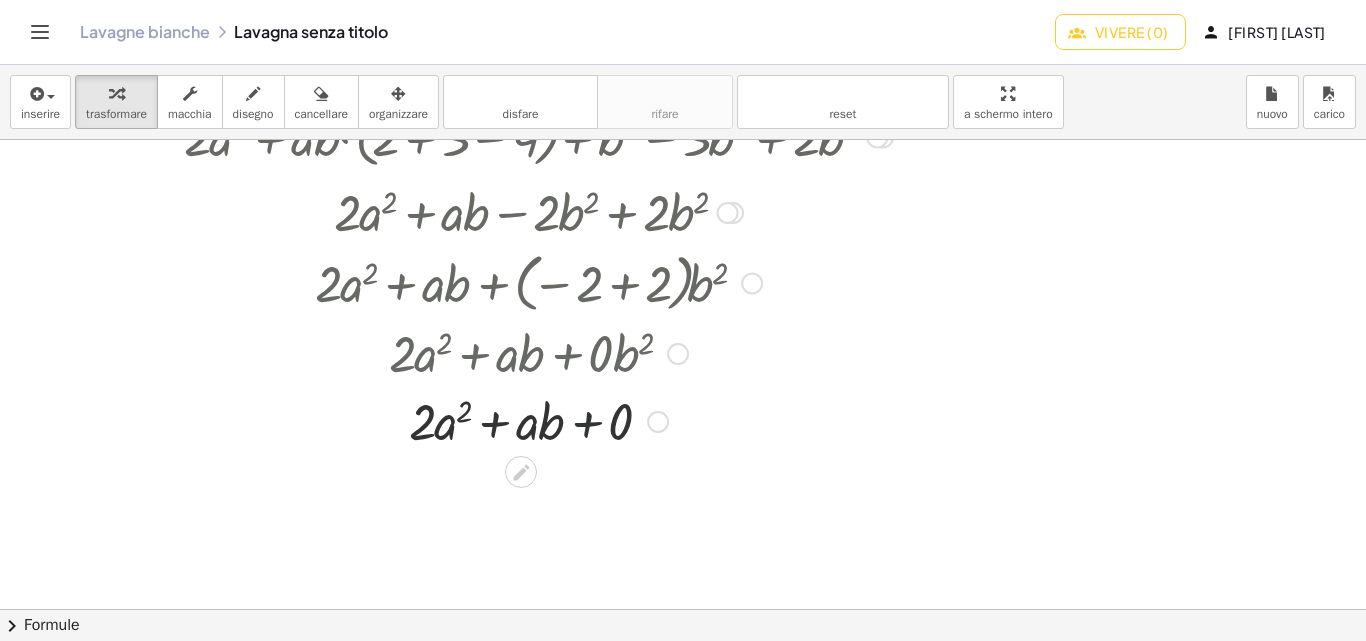 click at bounding box center [538, 420] 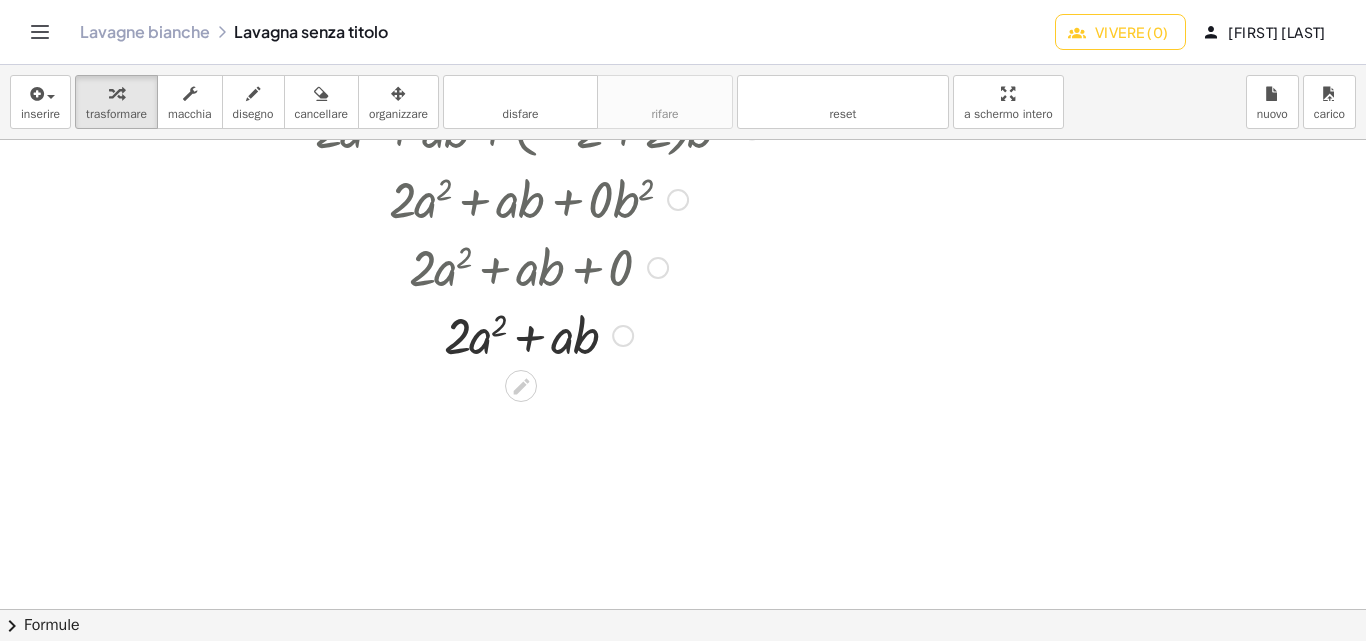scroll, scrollTop: 1307, scrollLeft: 0, axis: vertical 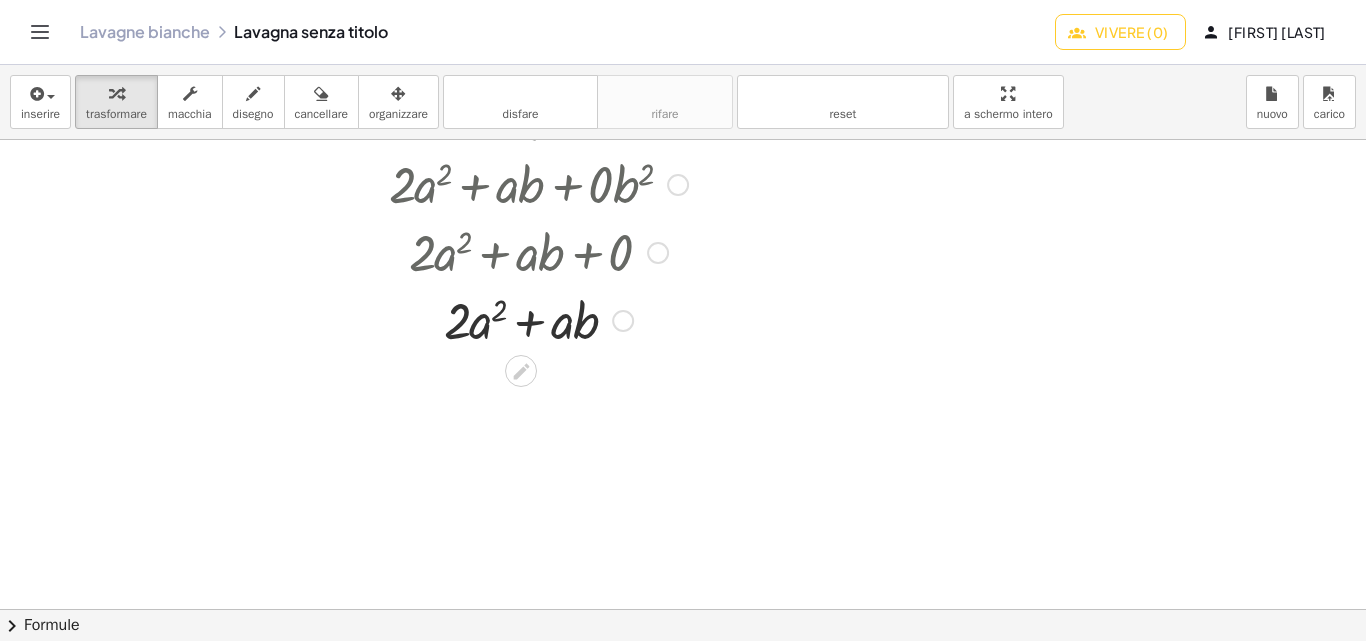 click at bounding box center [538, 319] 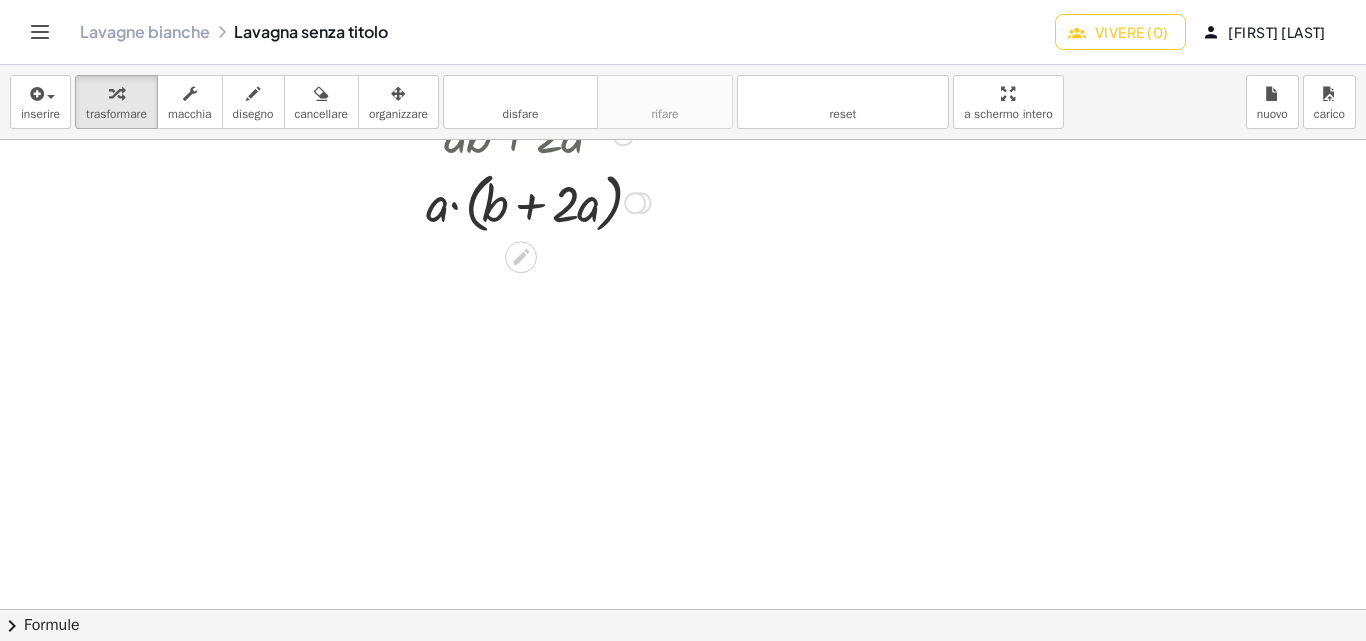 scroll, scrollTop: 1576, scrollLeft: 0, axis: vertical 